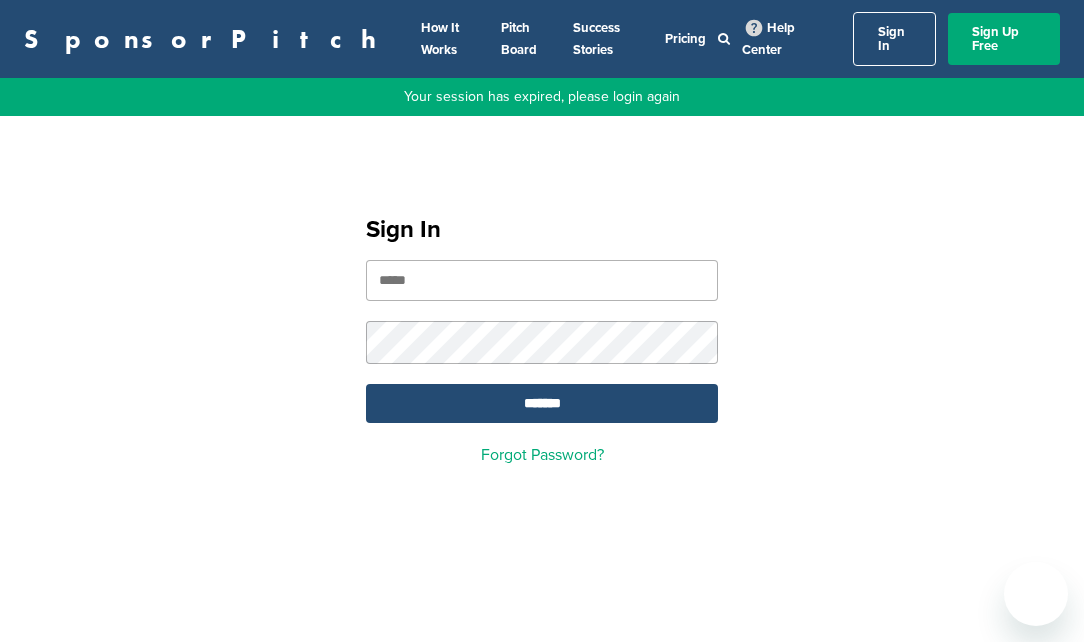 scroll, scrollTop: 0, scrollLeft: 0, axis: both 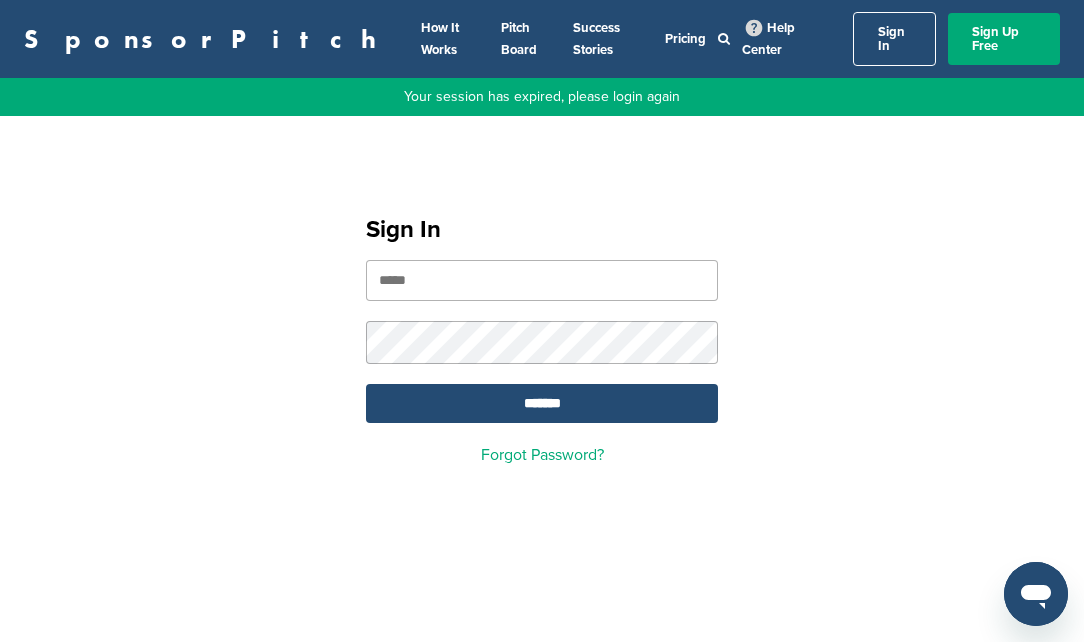 click at bounding box center (542, 280) 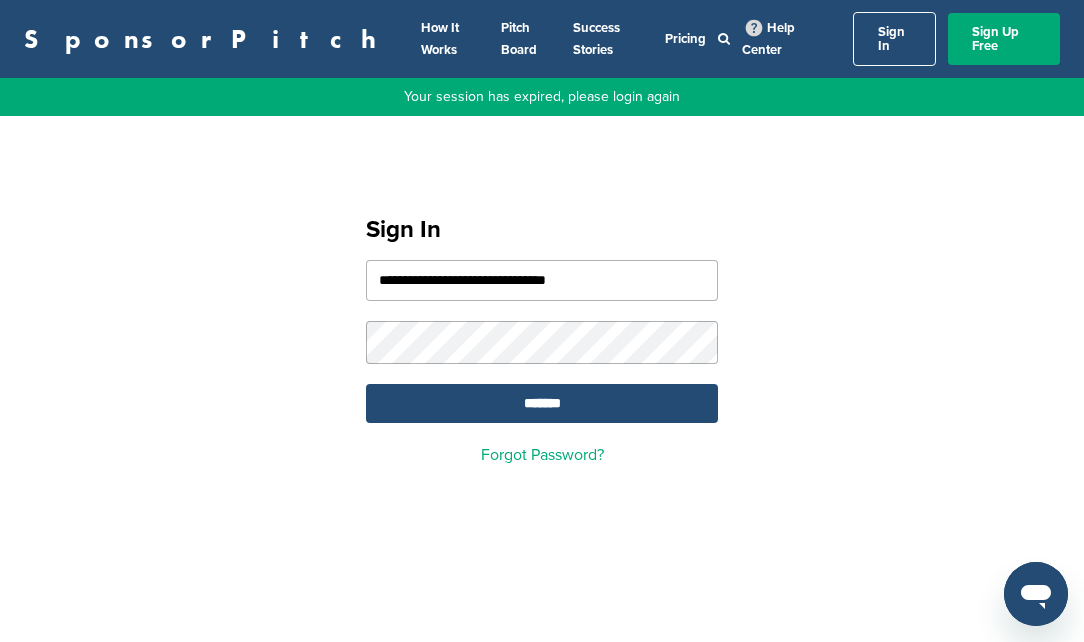 type on "**********" 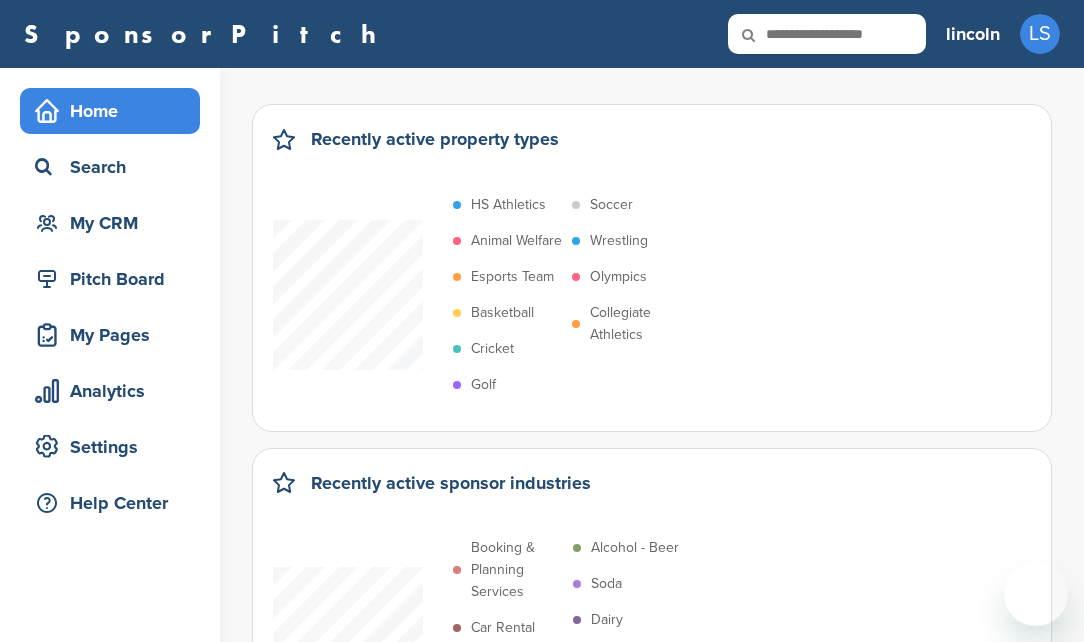 scroll, scrollTop: 0, scrollLeft: 0, axis: both 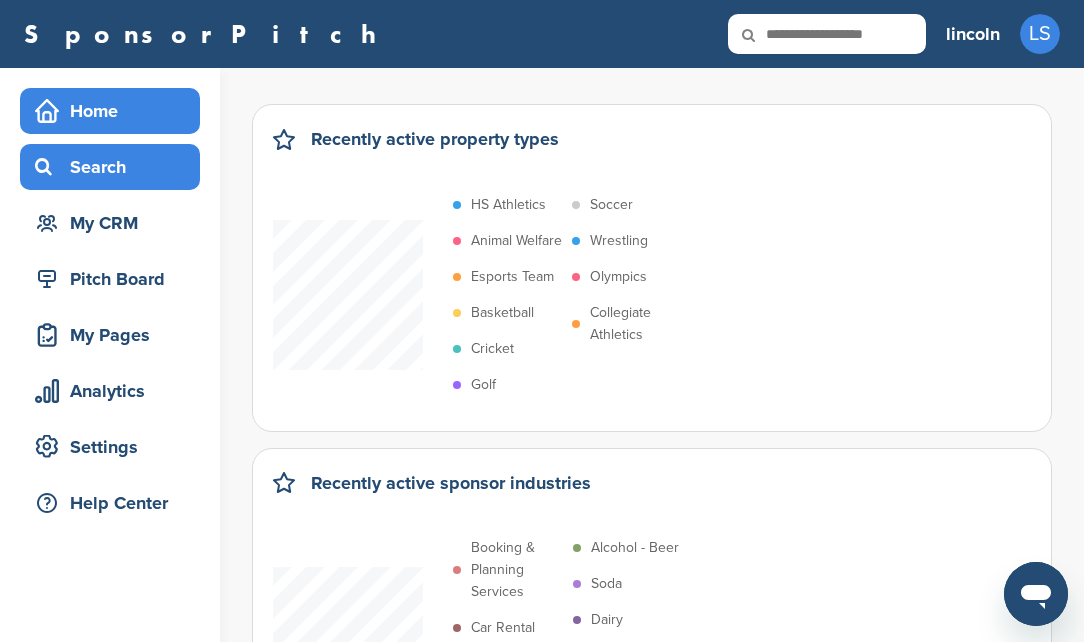 click on "Search" at bounding box center [115, 167] 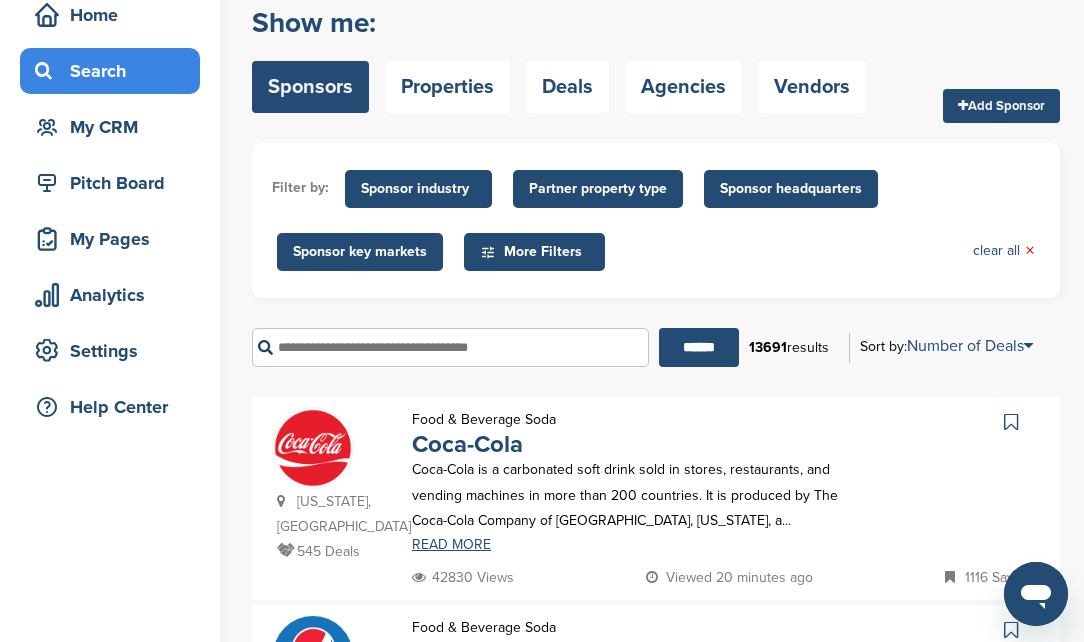 scroll, scrollTop: 0, scrollLeft: 0, axis: both 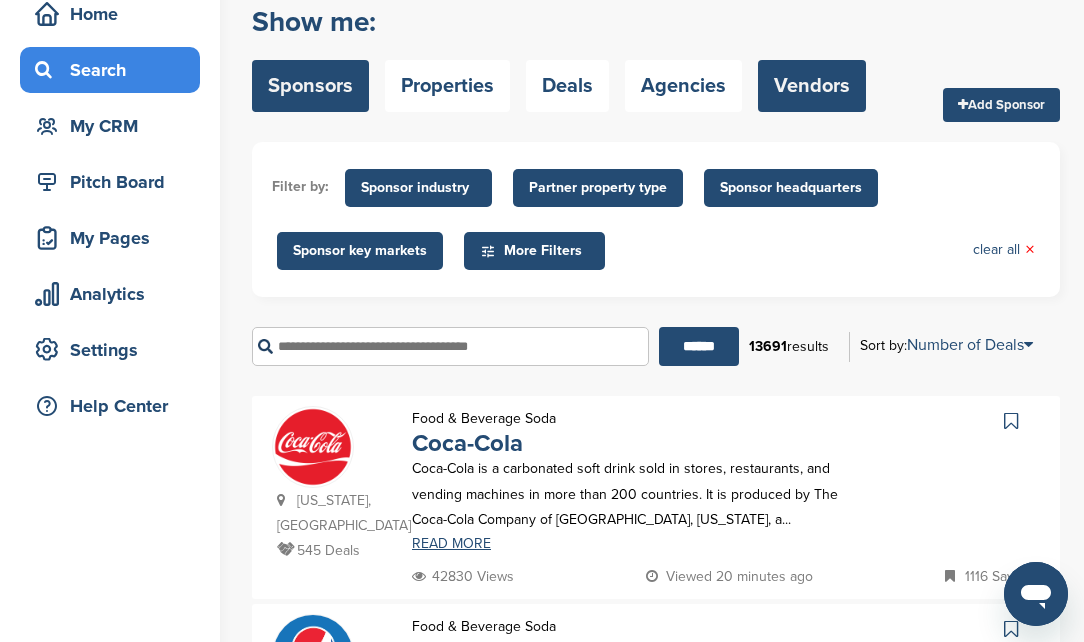 click on "Vendors" at bounding box center (812, 86) 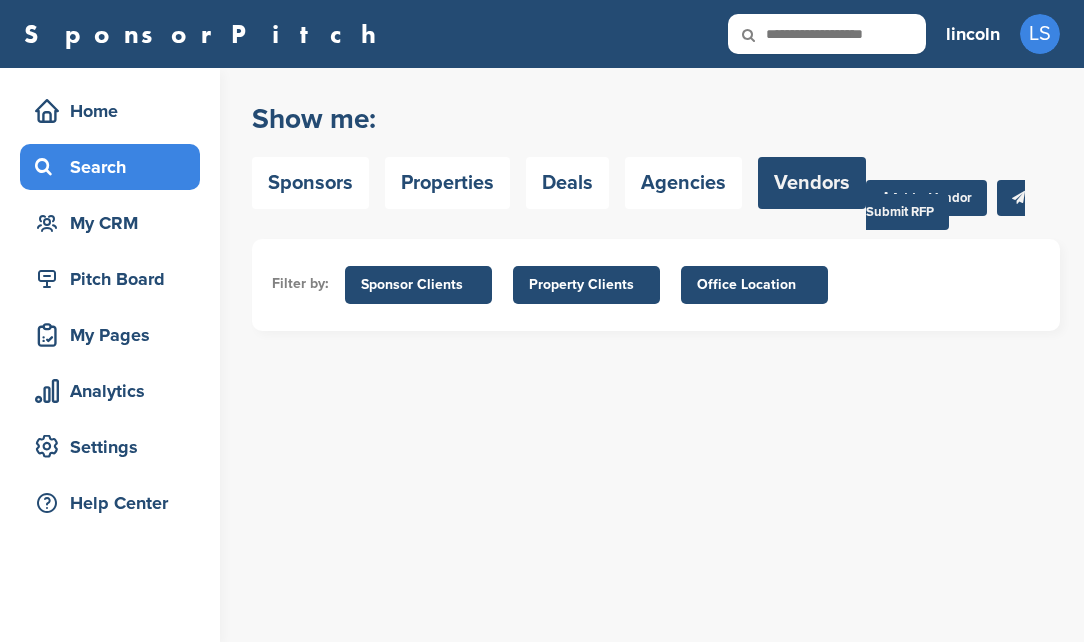 scroll, scrollTop: 0, scrollLeft: 0, axis: both 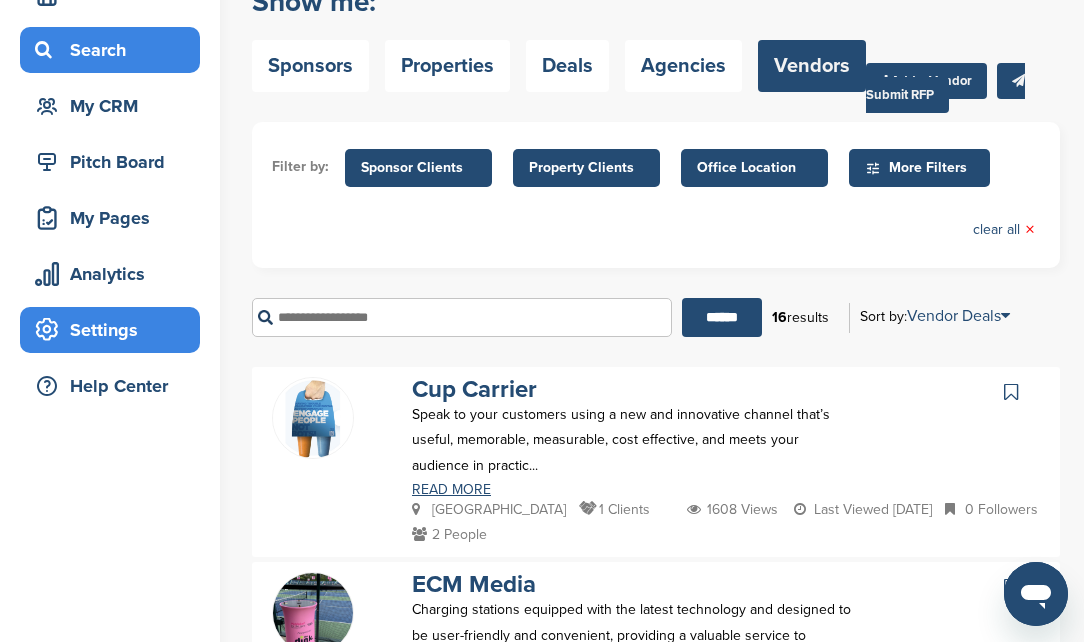 click on "Settings" at bounding box center (115, 330) 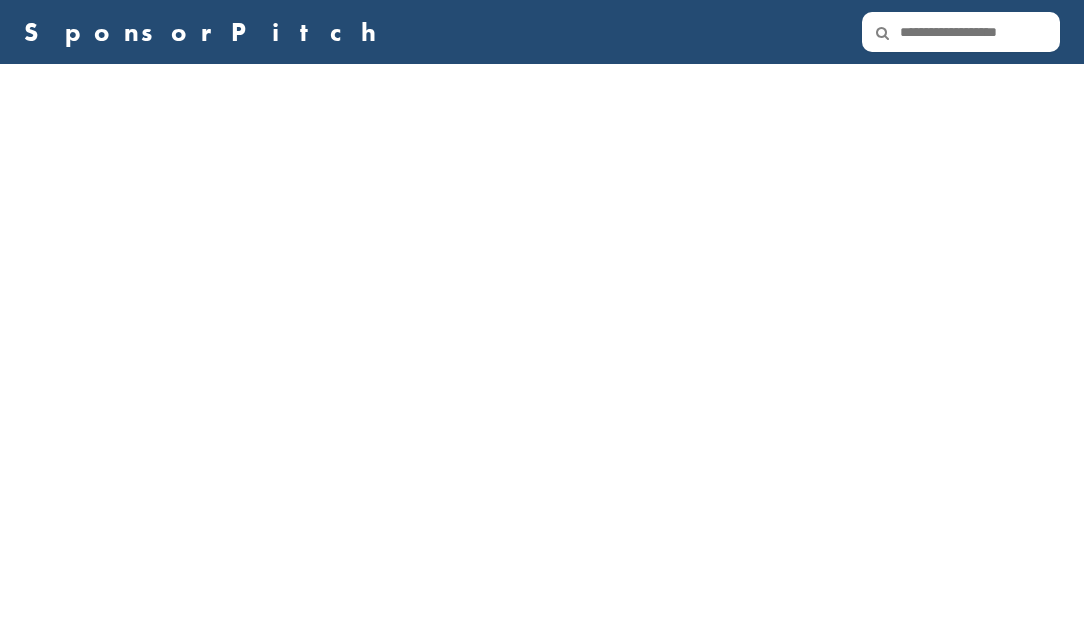 scroll, scrollTop: 0, scrollLeft: 0, axis: both 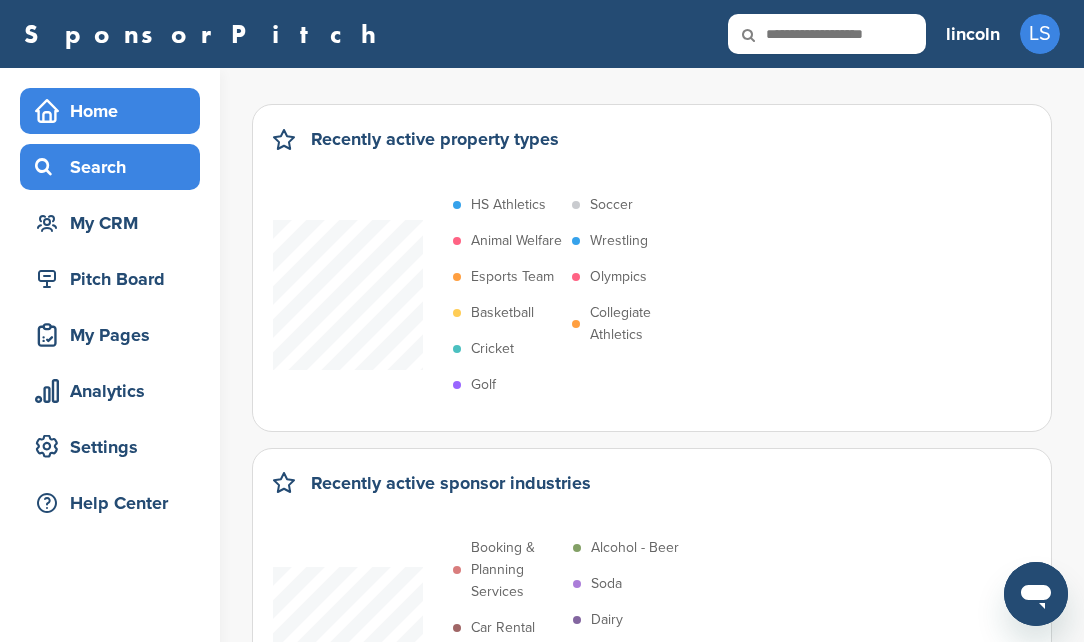 click on "Search" at bounding box center (115, 167) 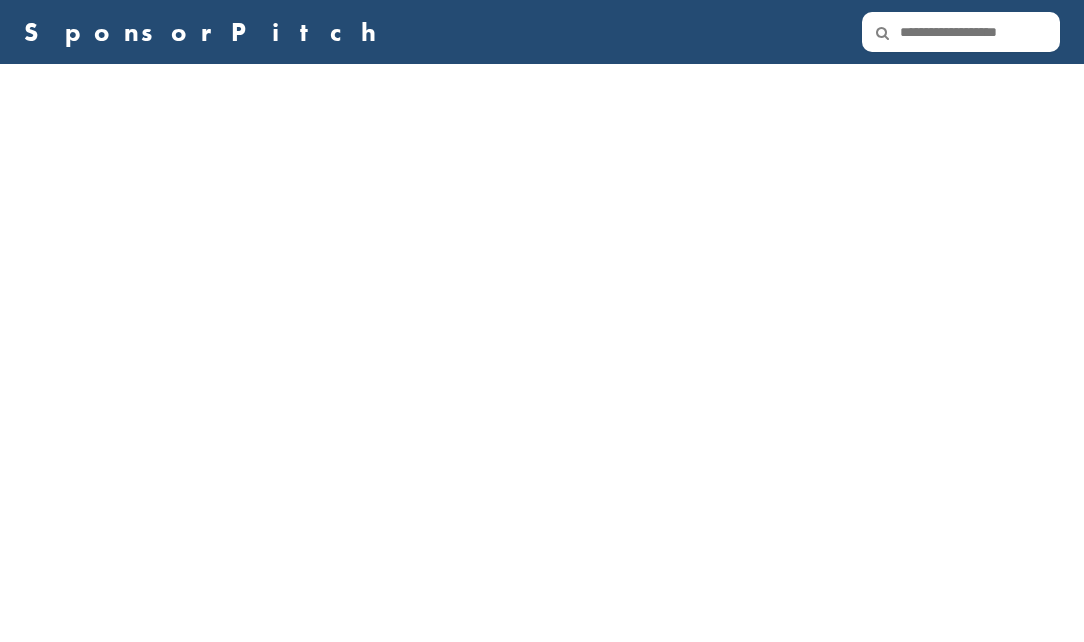 scroll, scrollTop: 0, scrollLeft: 0, axis: both 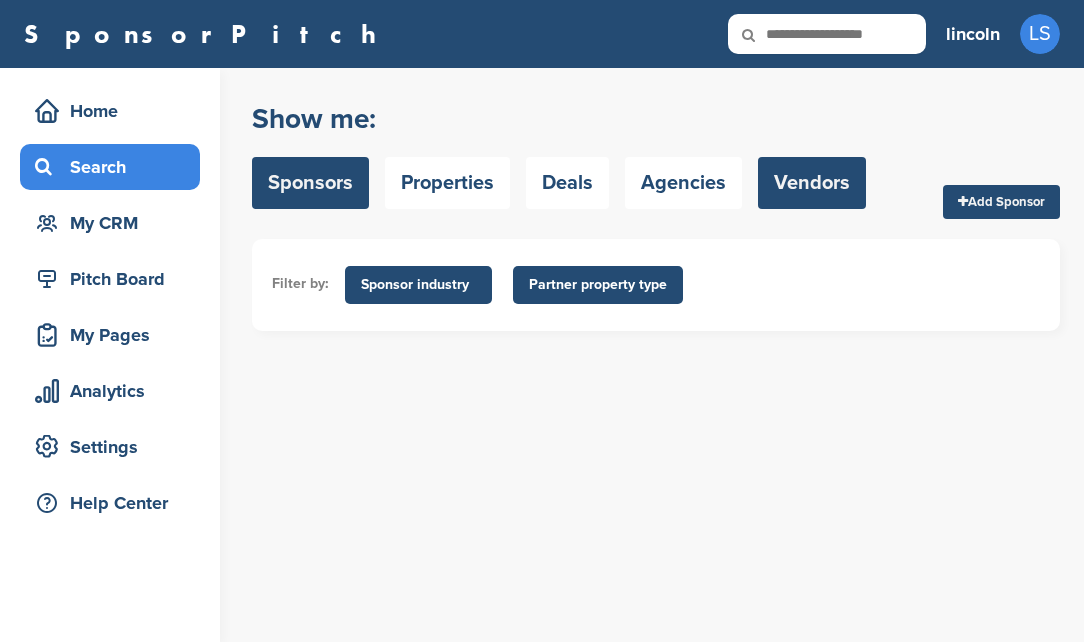 click on "Vendors" at bounding box center [812, 183] 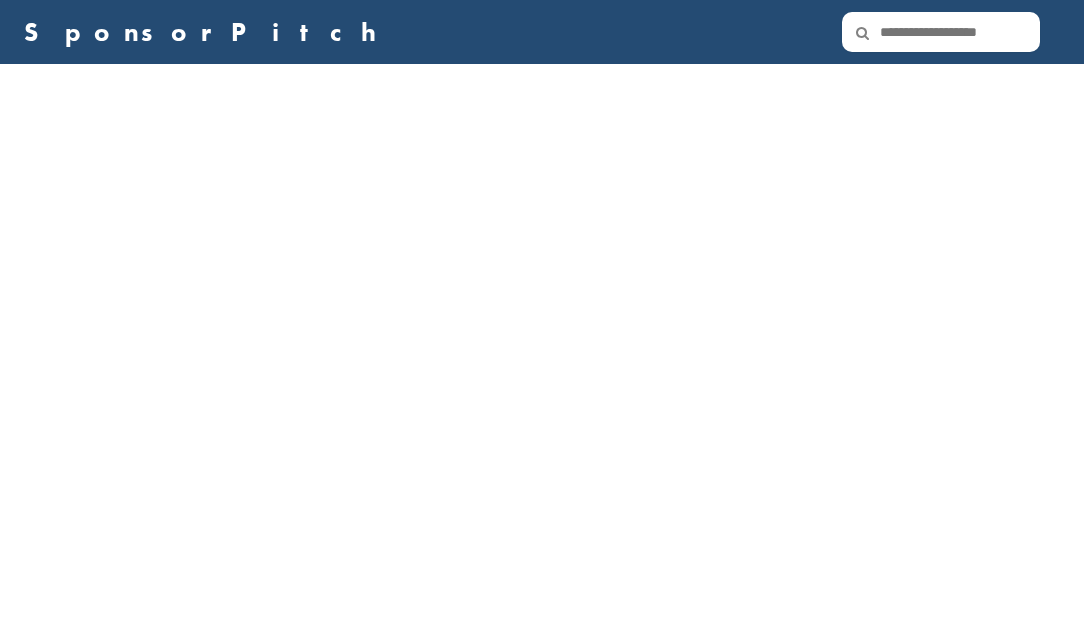 scroll, scrollTop: 0, scrollLeft: 0, axis: both 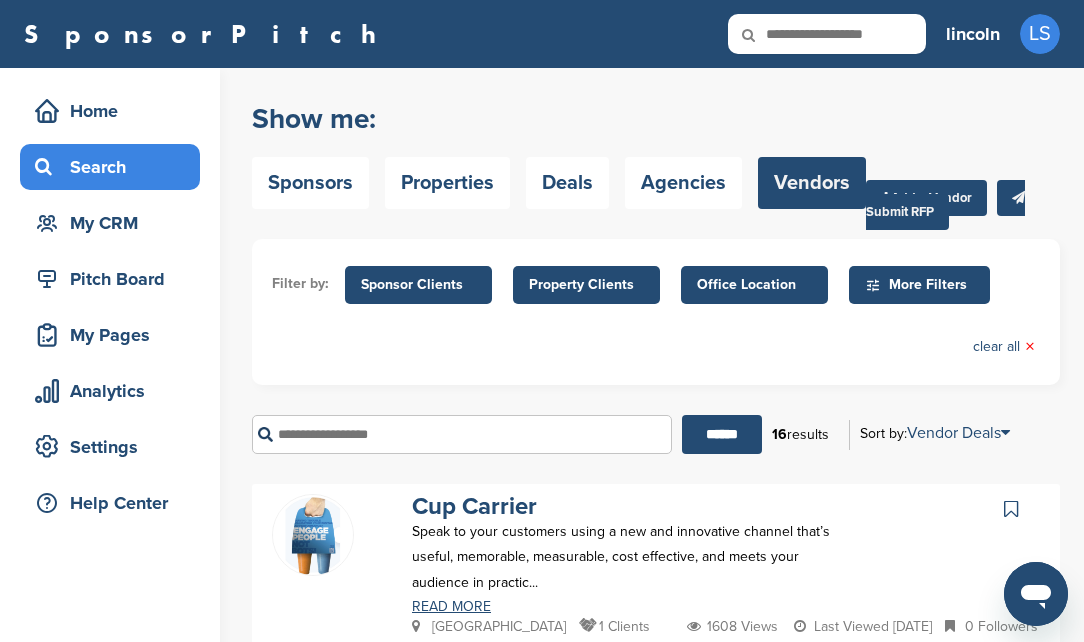 click on "More Filters" at bounding box center (922, 285) 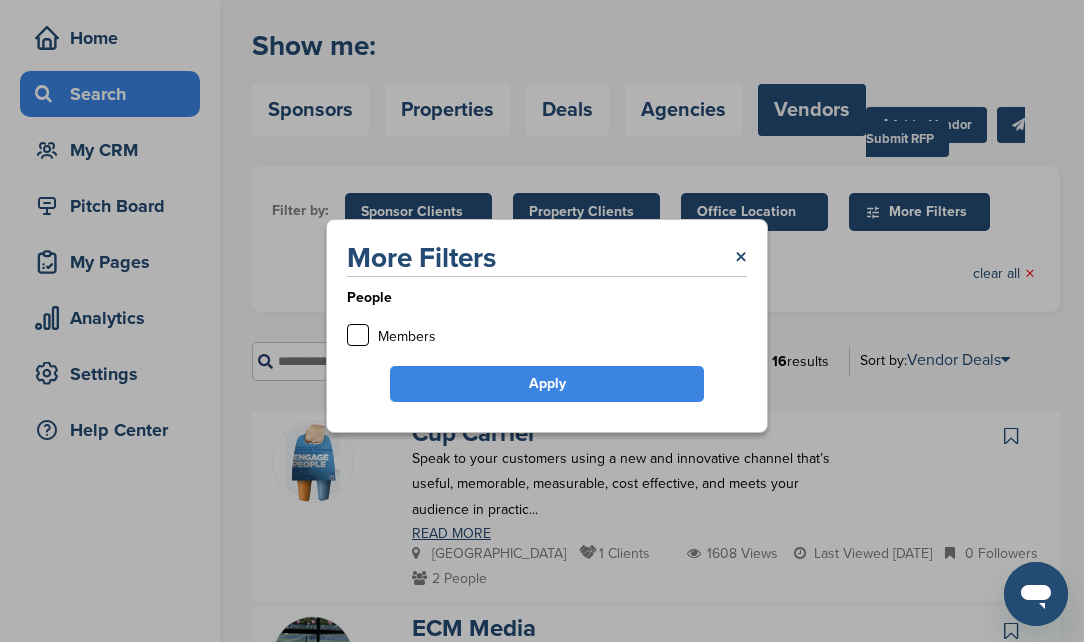 scroll, scrollTop: 60, scrollLeft: 0, axis: vertical 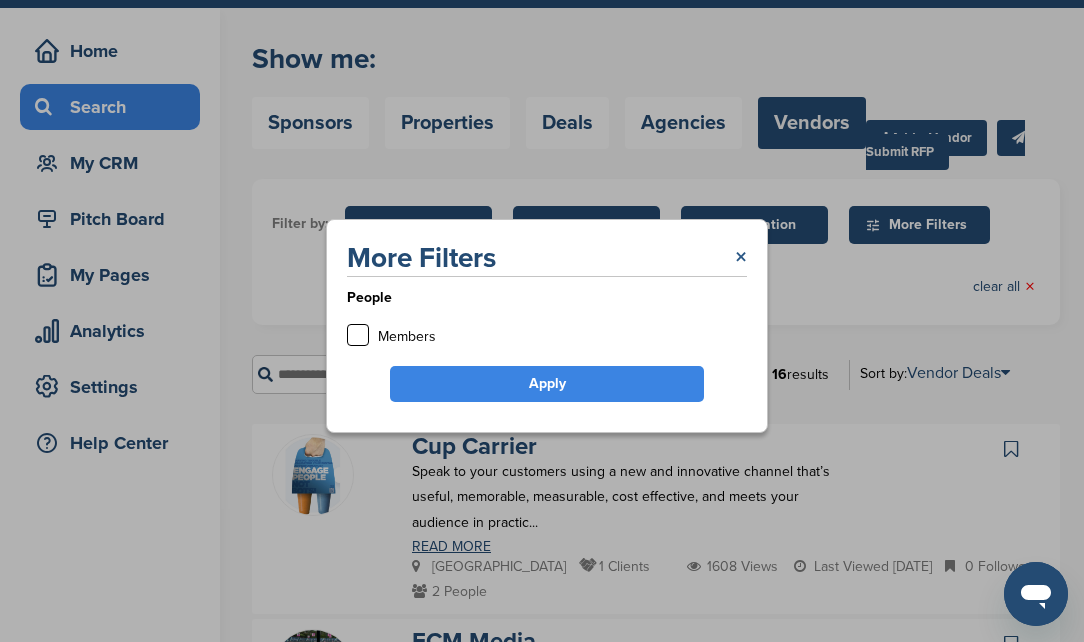 click on "×" at bounding box center [741, 258] 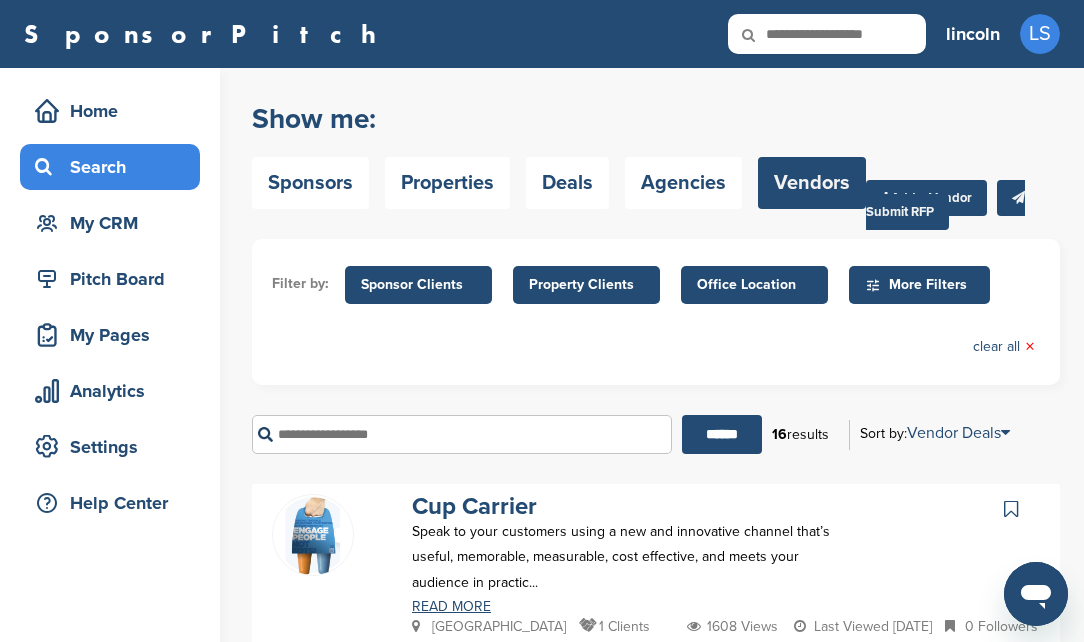 scroll, scrollTop: 115, scrollLeft: 0, axis: vertical 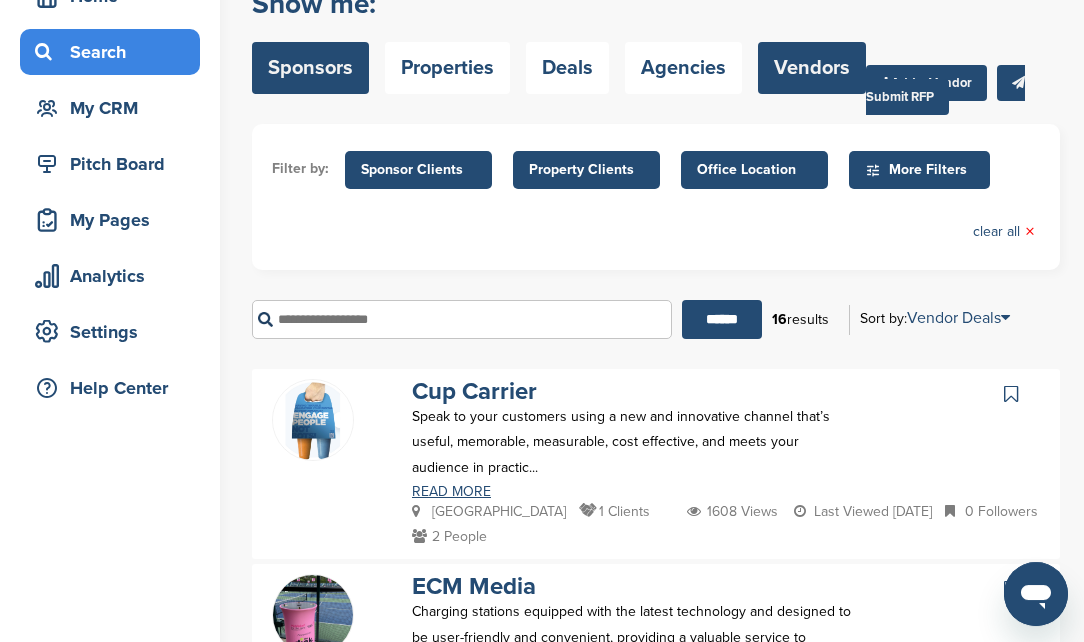 click on "Sponsors" at bounding box center [310, 68] 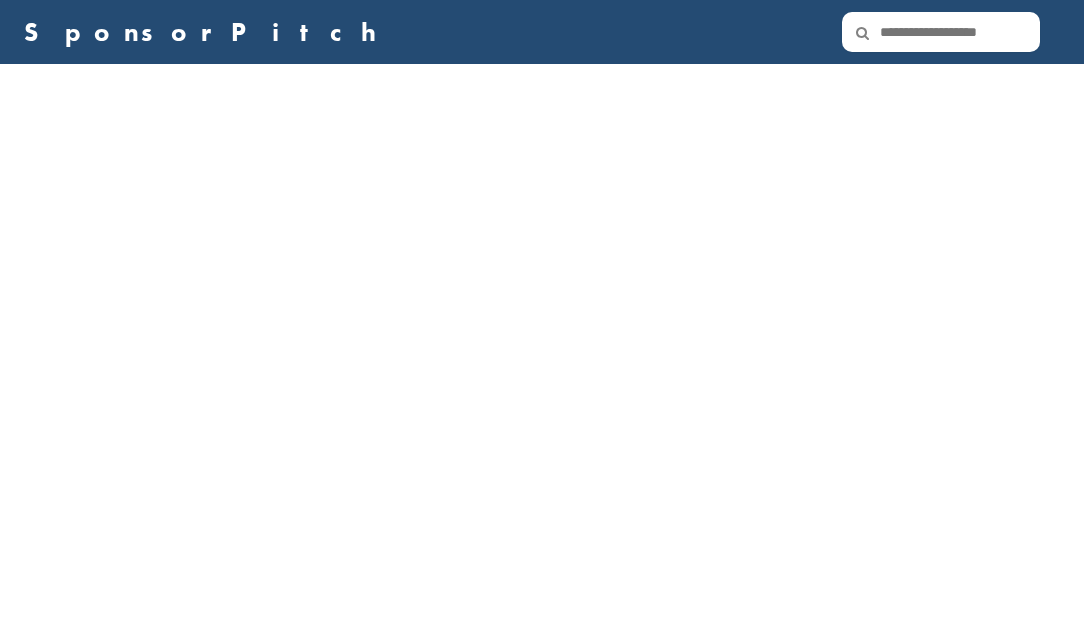 scroll, scrollTop: 0, scrollLeft: 0, axis: both 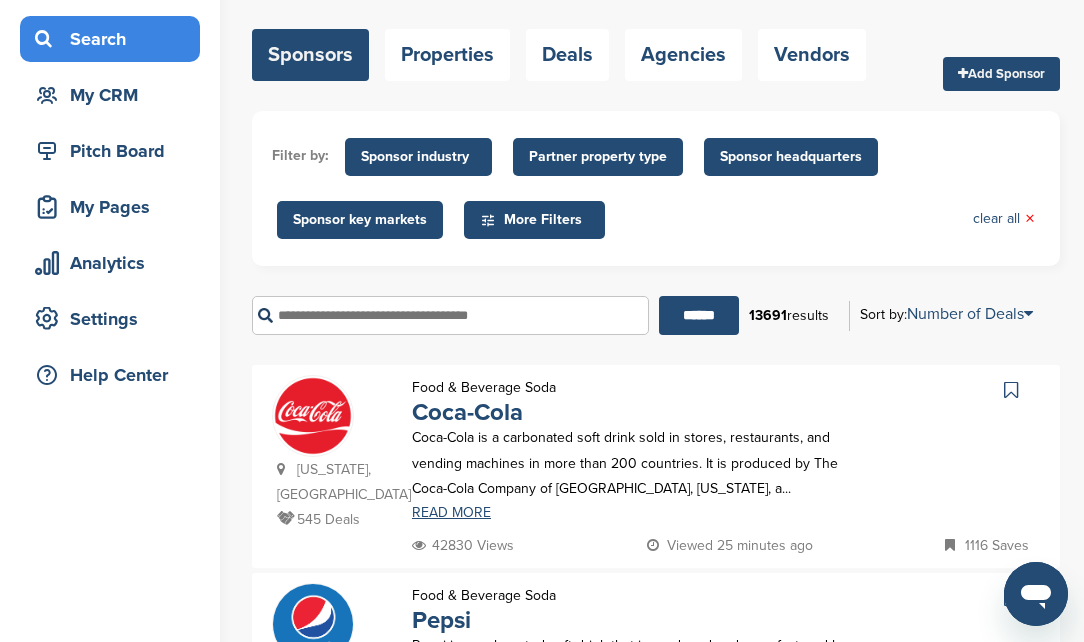 click on "More Filters" at bounding box center (537, 220) 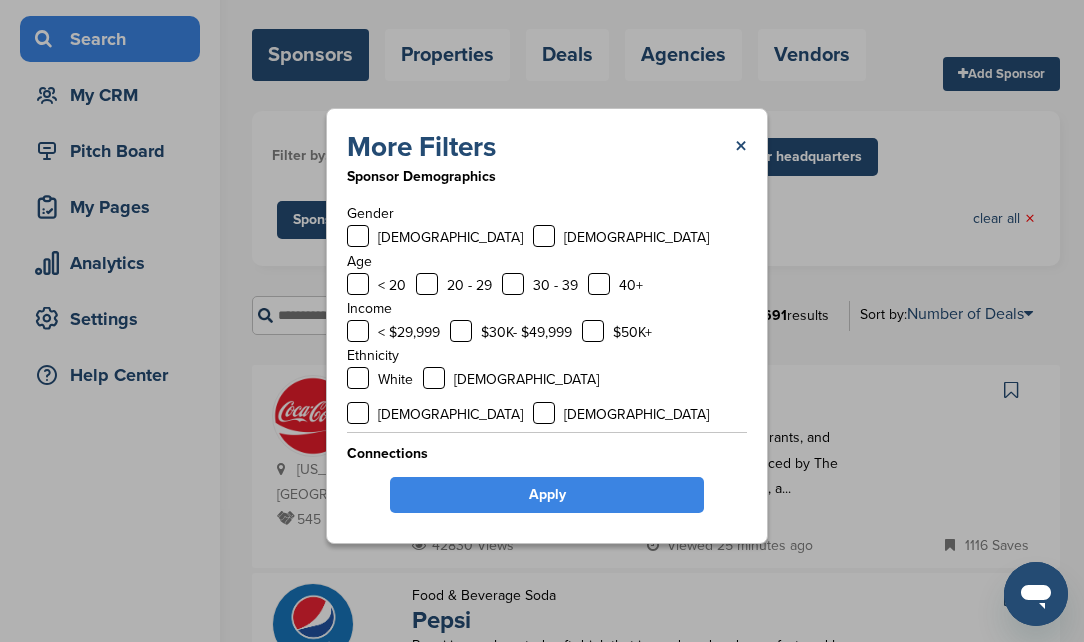 scroll, scrollTop: 92, scrollLeft: 0, axis: vertical 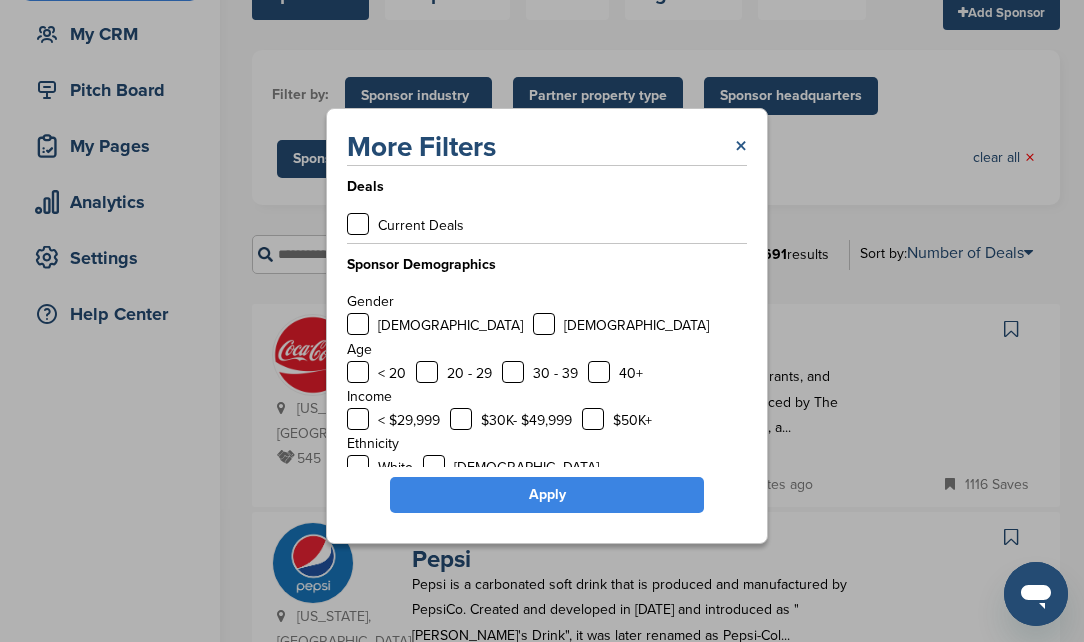 click on "×" at bounding box center [741, 147] 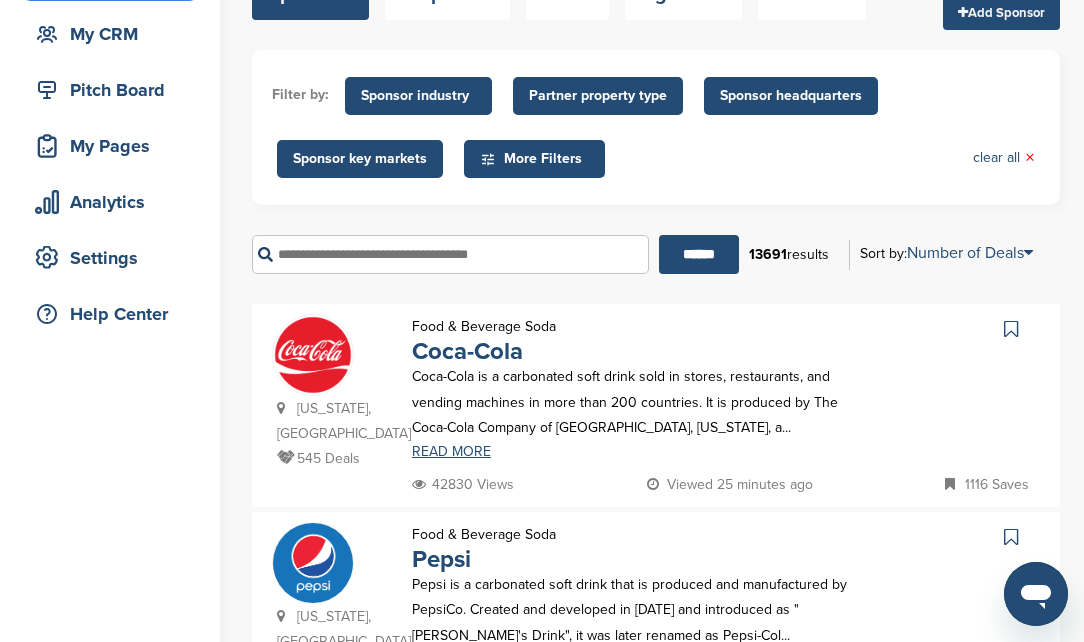 click at bounding box center [450, 254] 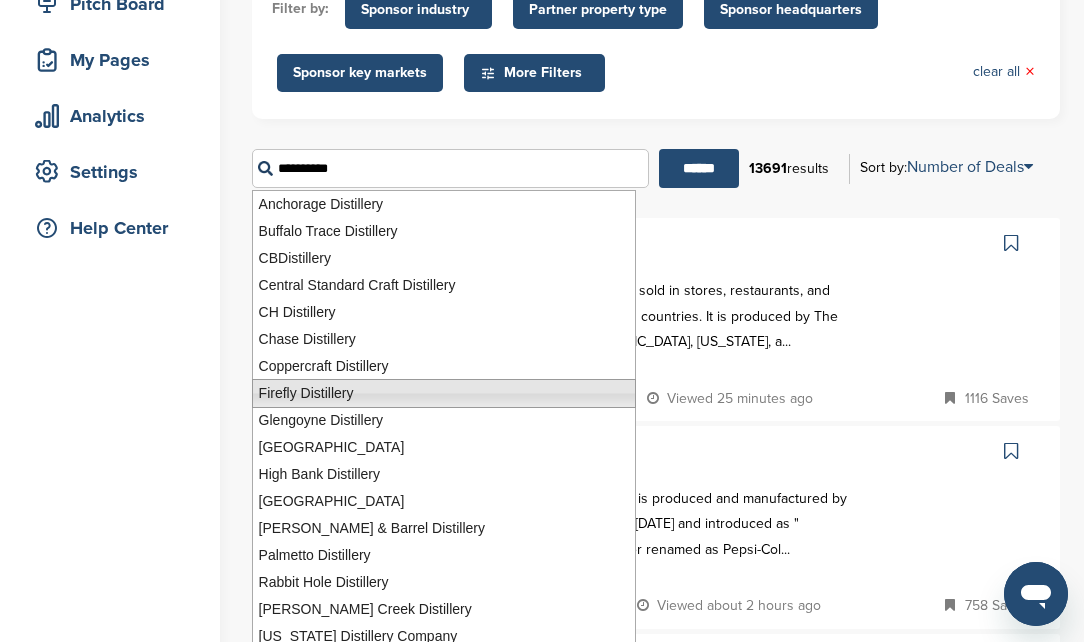 scroll, scrollTop: 209, scrollLeft: 0, axis: vertical 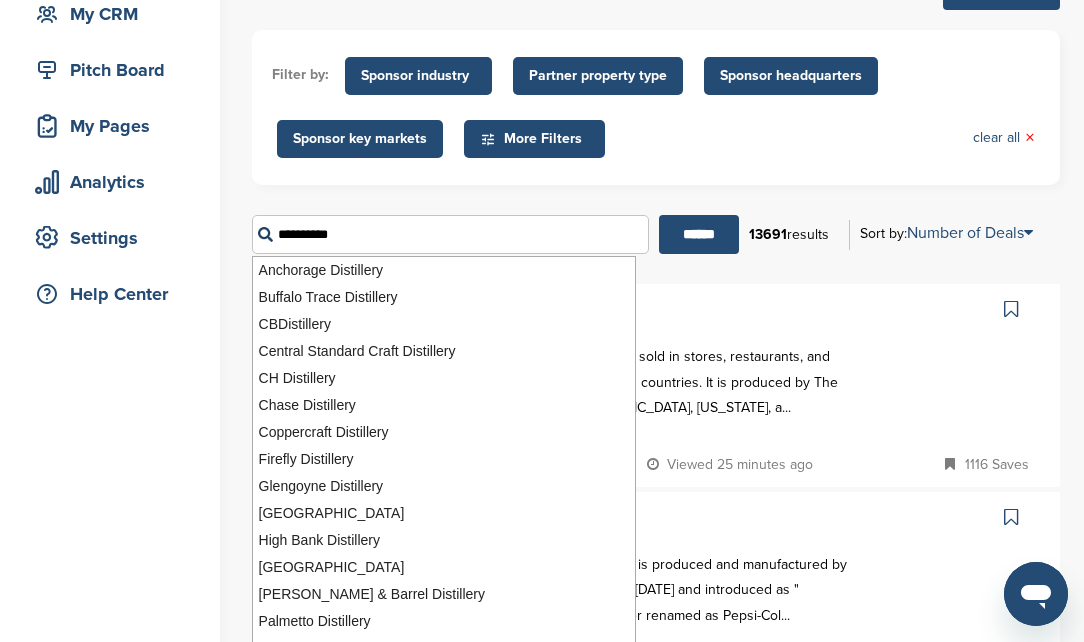 click on "******" at bounding box center [699, 234] 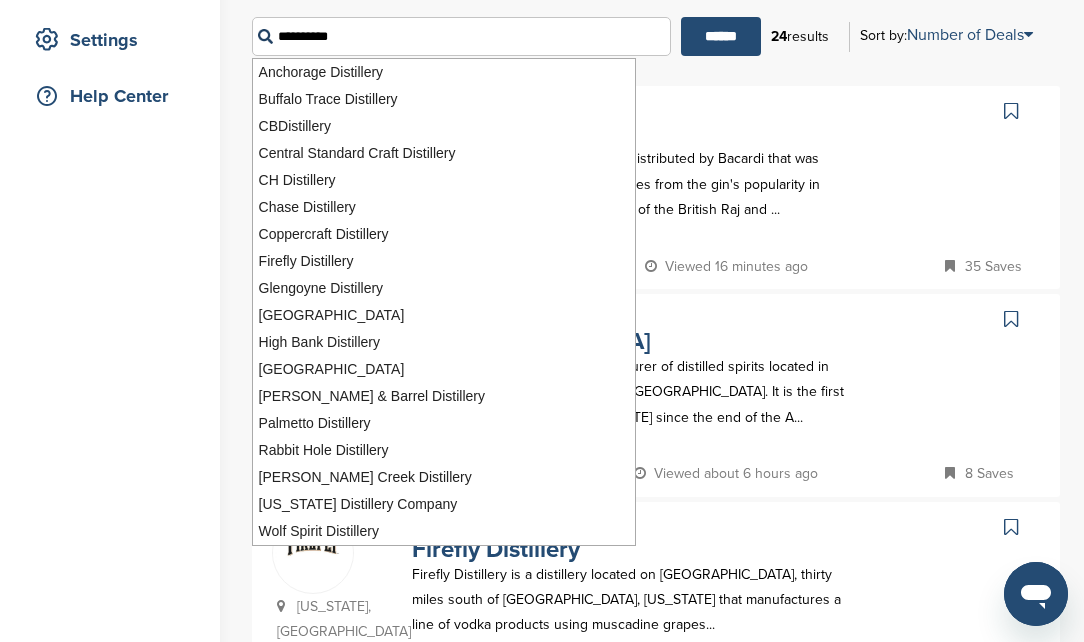scroll, scrollTop: 432, scrollLeft: 0, axis: vertical 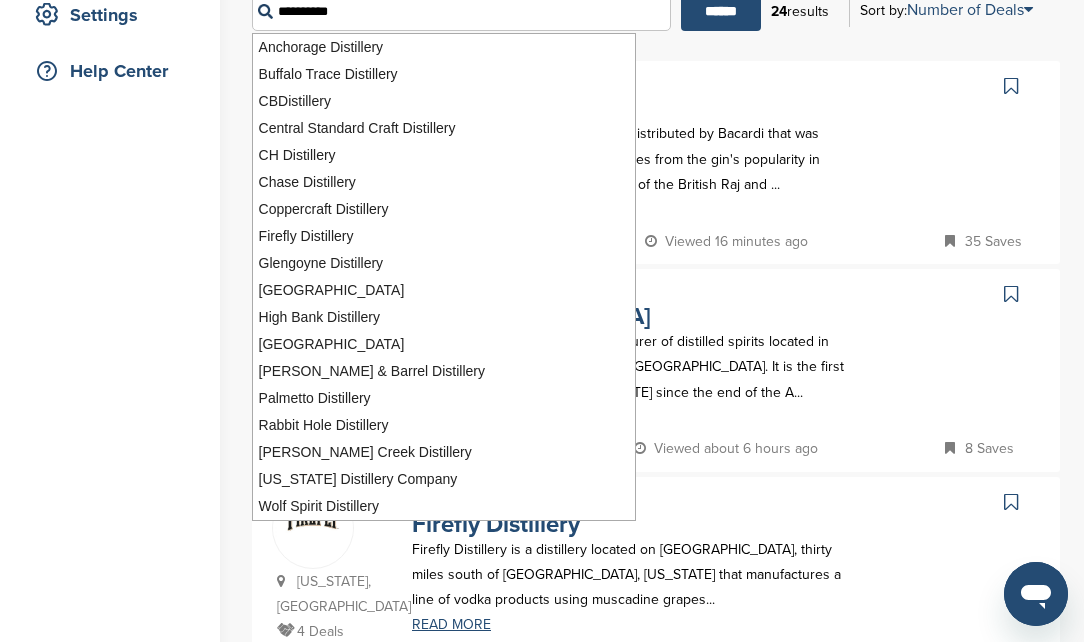 click on "Show me:
Sponsors
Properties
Deals
Agencies
Vendors
Add Sponsor
Filter by:
Sponsor industry
Sponsor Industry
×
Apparel, Clothing, & Fashion
Accessories
Athletic Apparel & Equipment
Backpacks
Clothing Line
Eyewear
Footwear
Formalwear
Fragrance
Handbags
Hats
Jewelry
Other
Outdoor clothing
Outerwear
Swimwear
Underwear
Uniforms
Watches
Automotive
ATV
Auto Dealer
Auto Manufacturer
Auto Parts
Car Wash
Classifieds
Motorcycle
Navigation Systems
Other
RV's
Service Center
Tire Distribution" at bounding box center [656, 927] 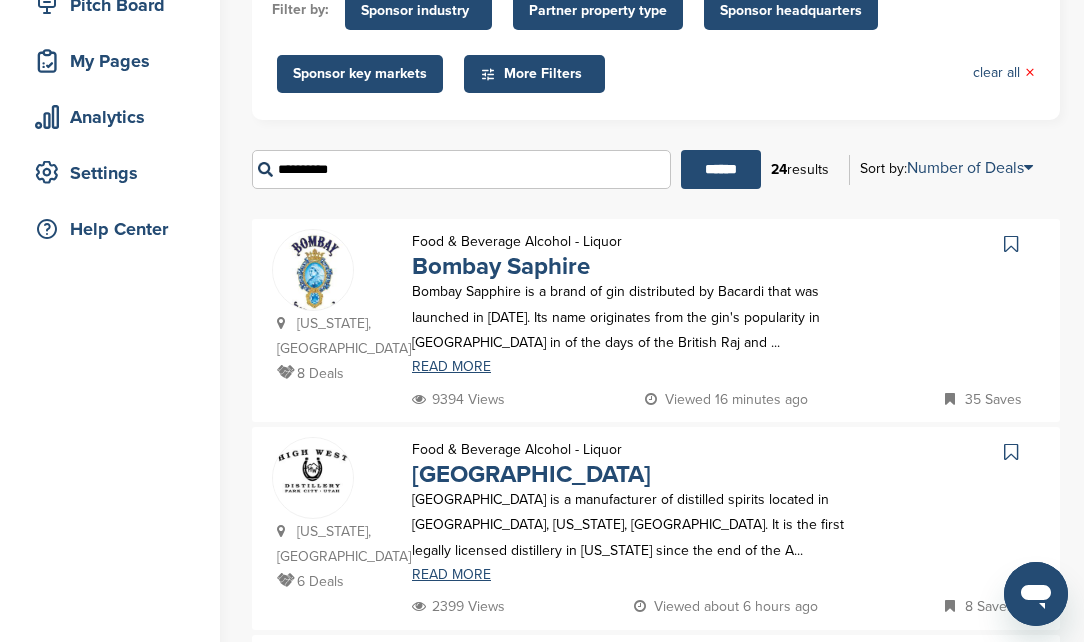 scroll, scrollTop: 223, scrollLeft: 0, axis: vertical 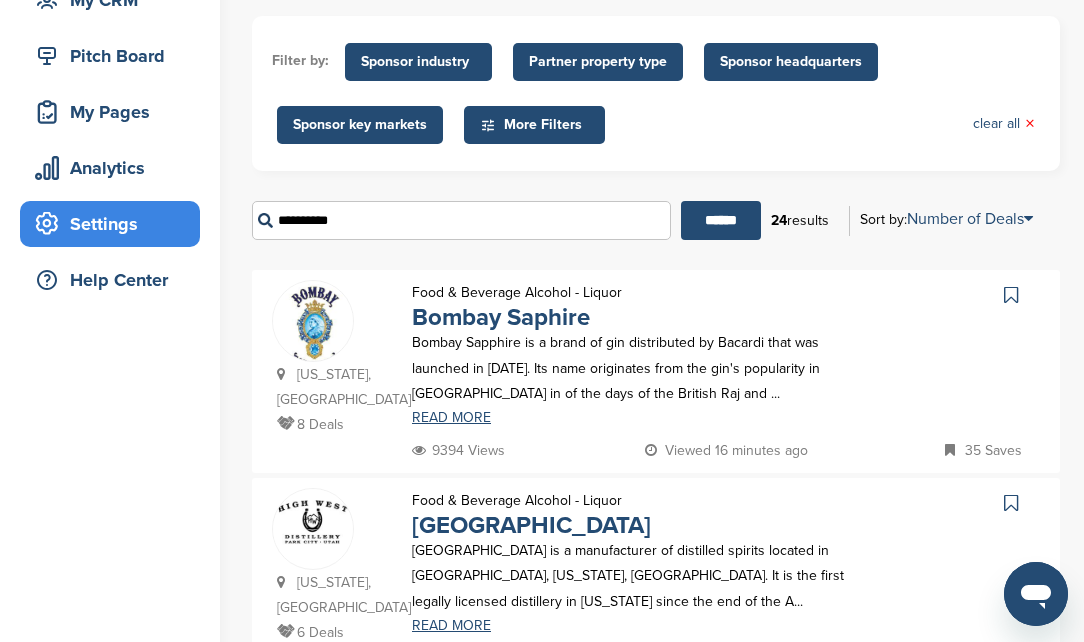 drag, startPoint x: 360, startPoint y: 220, endPoint x: 159, endPoint y: 222, distance: 201.00995 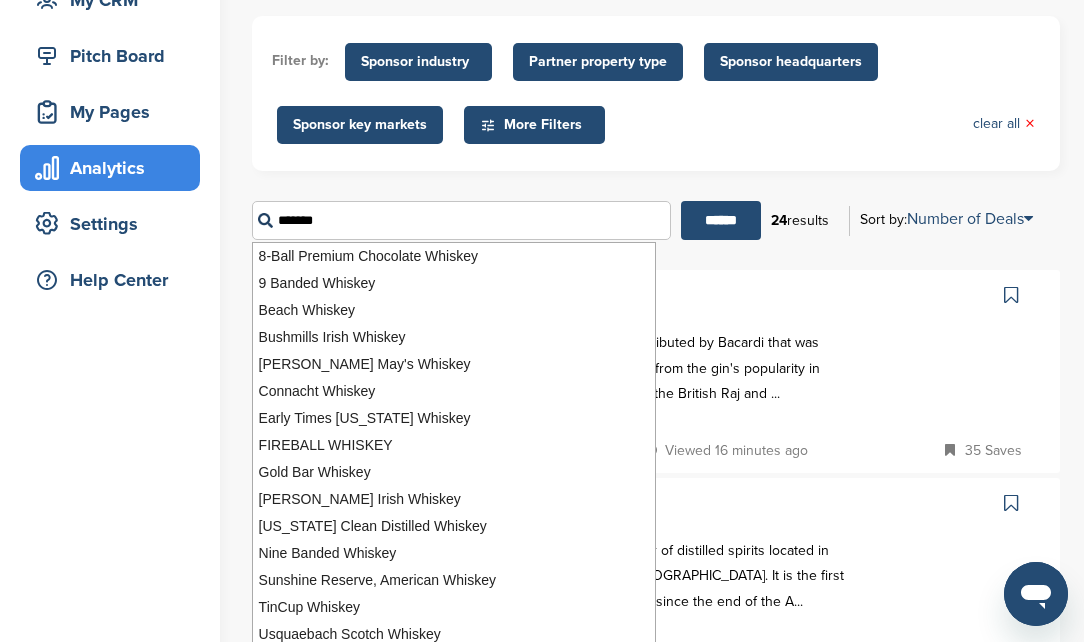 click on "******" at bounding box center (721, 220) 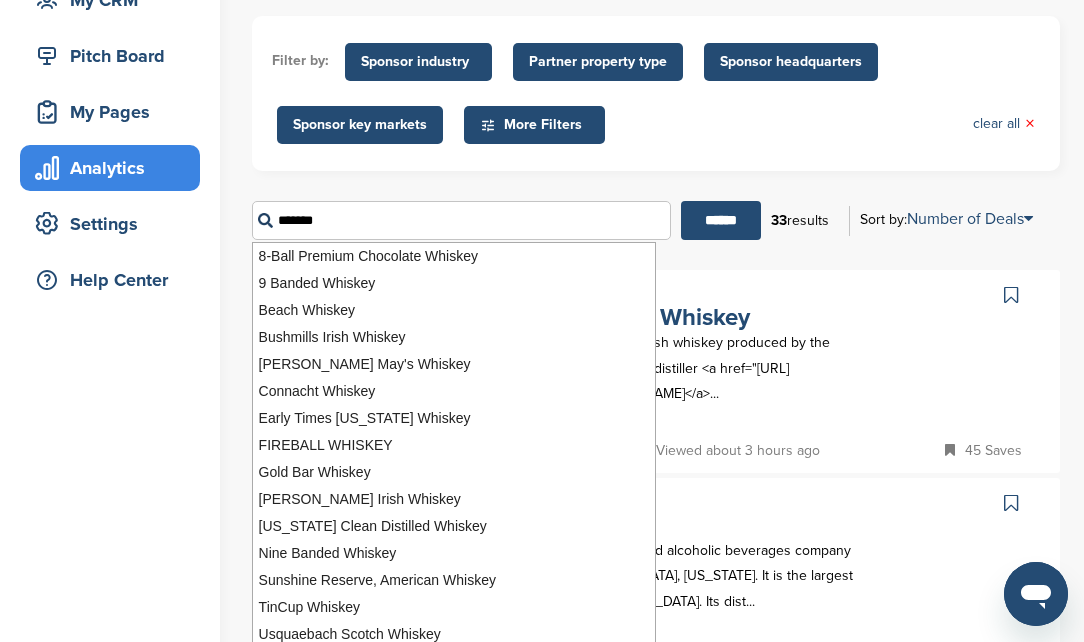 scroll, scrollTop: 0, scrollLeft: 0, axis: both 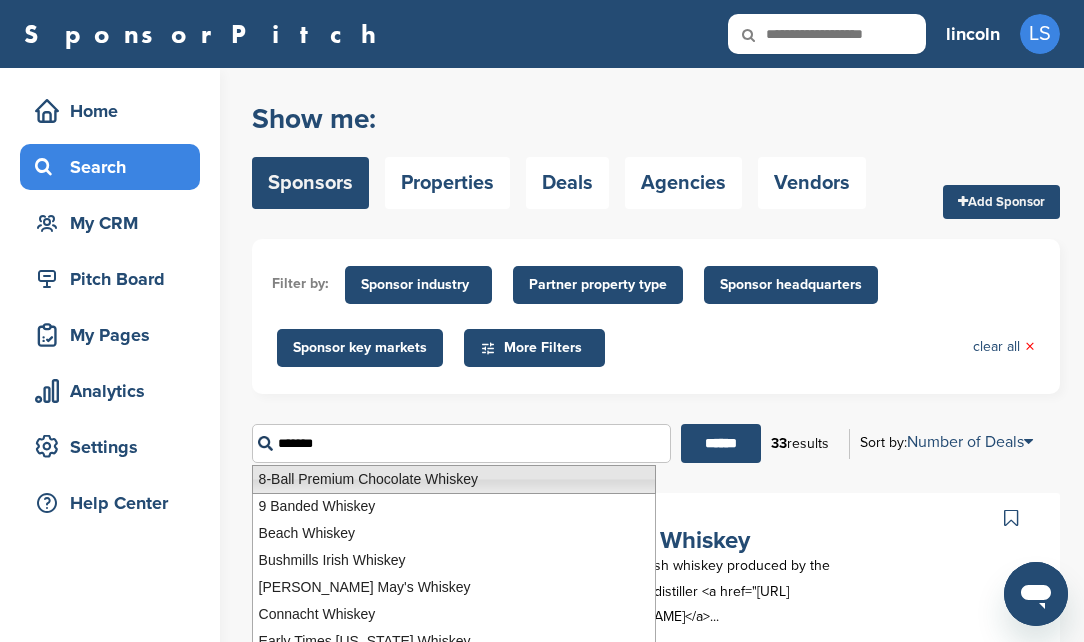 click on "Filter by:
Sponsor industry
Sponsor Industry
×
Apparel, Clothing, & Fashion
Accessories
Athletic Apparel & Equipment
Backpacks
Clothing Line
Eyewear
Footwear
Formalwear
Fragrance
Handbags
Hats
Jewelry
Other
Outdoor clothing
Outerwear
Swimwear
Underwear
Uniforms
Watches
Automotive
ATV
Auto Dealer
Auto Manufacturer
Auto Parts
Car Wash
Classifieds
Motorcycle
Navigation Systems
Other
RV's
Service Center
Tire Distribution
Tire Manufacturer
Beauty & Cosmetics
Cosmetics" at bounding box center (656, 316) 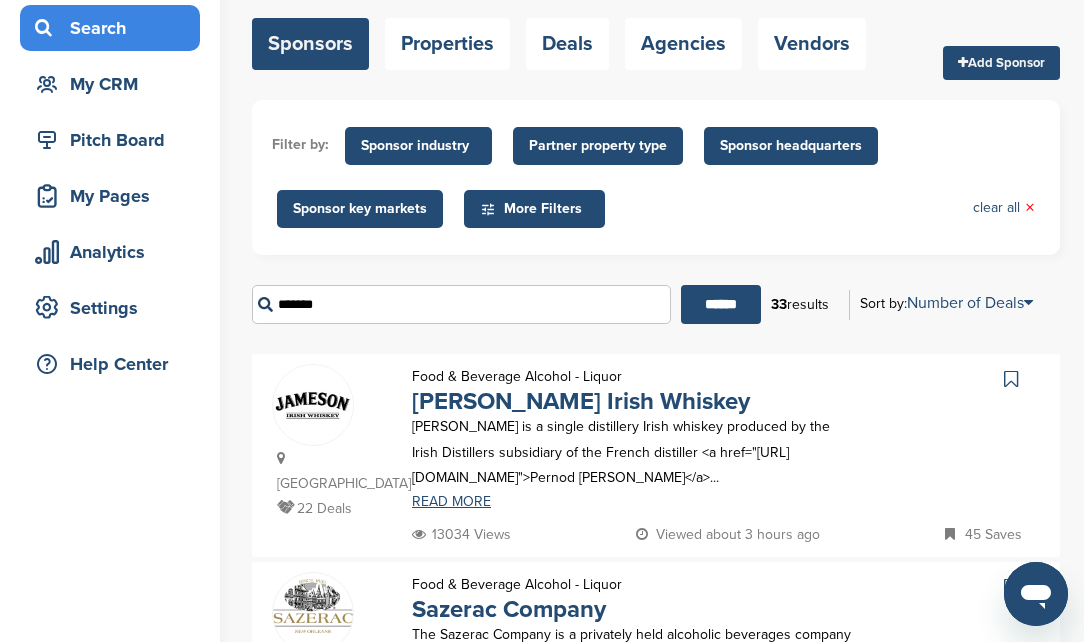 scroll, scrollTop: 118, scrollLeft: 0, axis: vertical 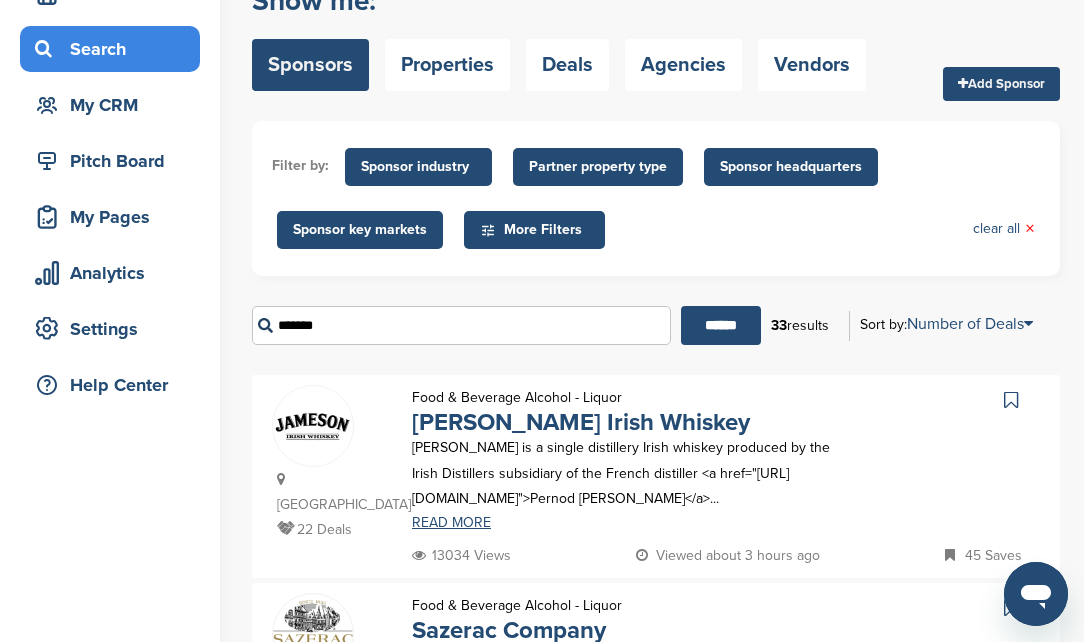 drag, startPoint x: 340, startPoint y: 331, endPoint x: 212, endPoint y: 319, distance: 128.56126 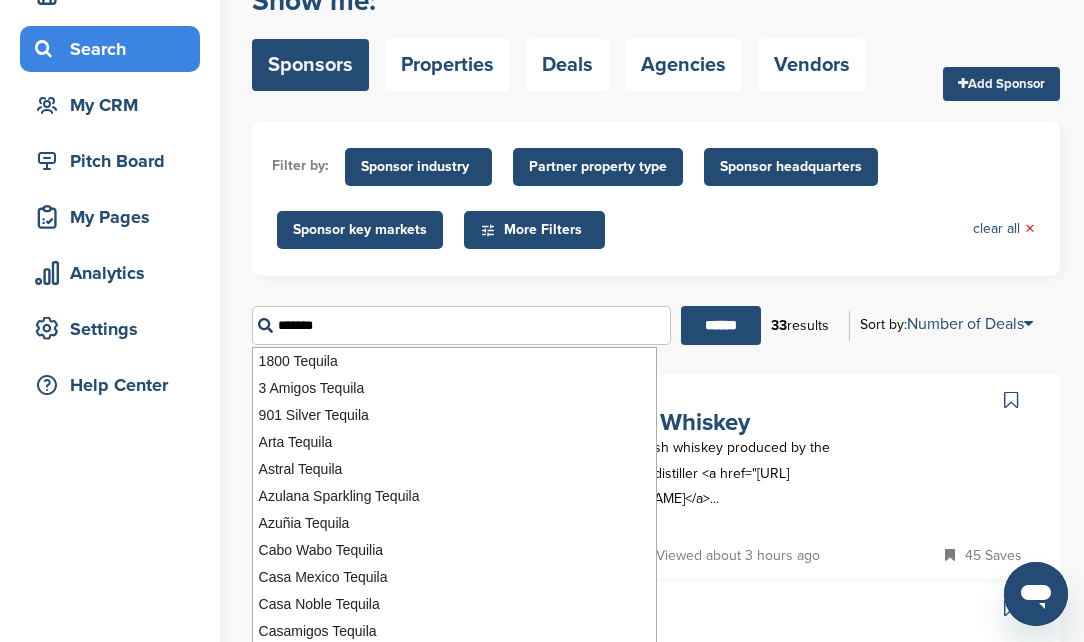 type on "*******" 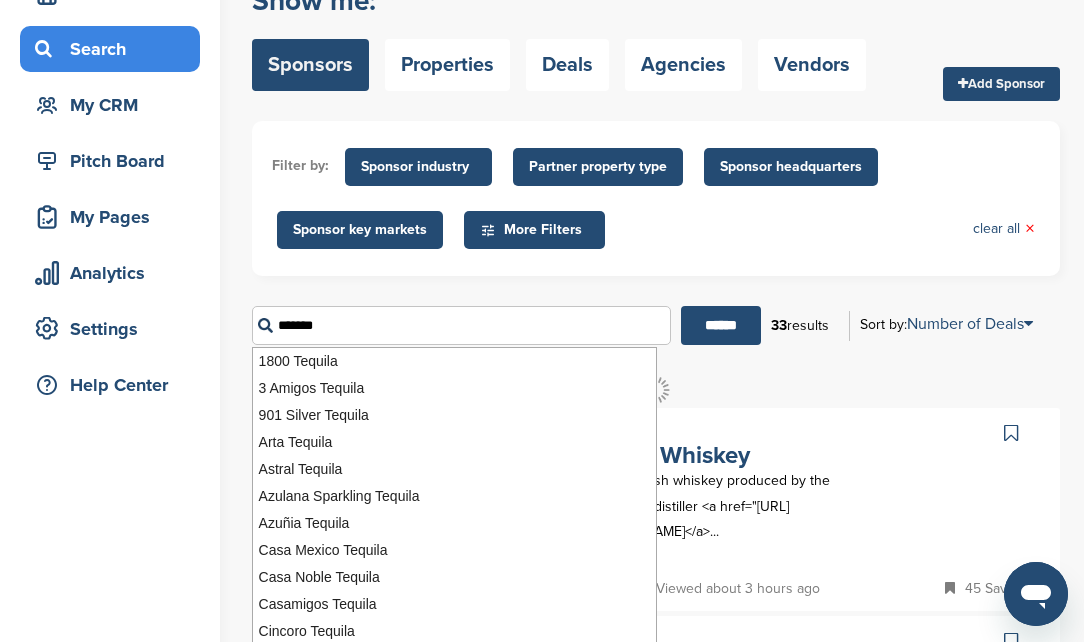 scroll, scrollTop: 0, scrollLeft: 0, axis: both 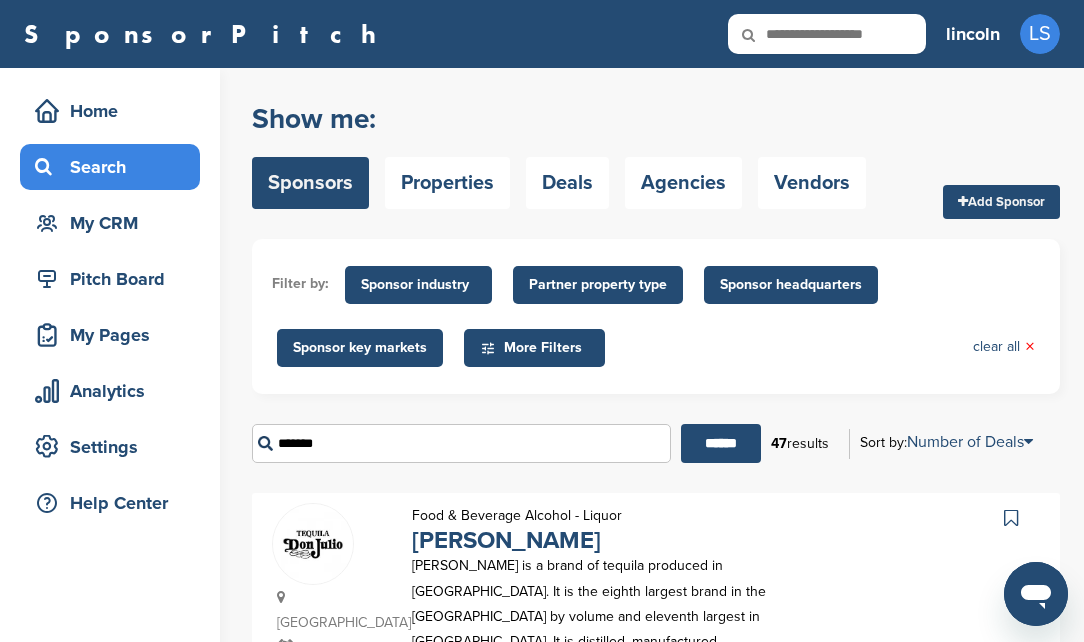 click on "Filter by:
Sponsor industry
Sponsor Industry
×
Apparel, Clothing, & Fashion
Accessories
Athletic Apparel & Equipment
Backpacks
Clothing Line
Eyewear
Footwear
Formalwear
Fragrance
Handbags
Hats
Jewelry
Other
Outdoor clothing
Outerwear
Swimwear
Underwear
Uniforms
Watches
Automotive
ATV
Auto Dealer
Auto Manufacturer
Auto Parts
Car Wash
Classifieds
Motorcycle
Navigation Systems
Other
RV's
Service Center
Tire Distribution
Tire Manufacturer
Beauty & Cosmetics
Cosmetics" at bounding box center (656, 316) 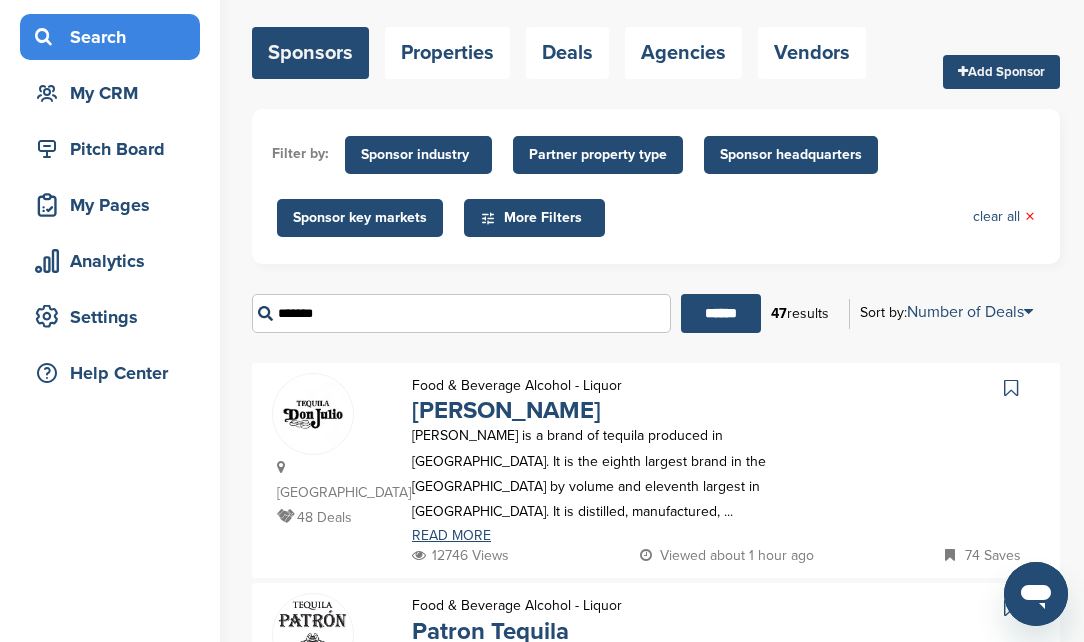 scroll, scrollTop: 138, scrollLeft: 0, axis: vertical 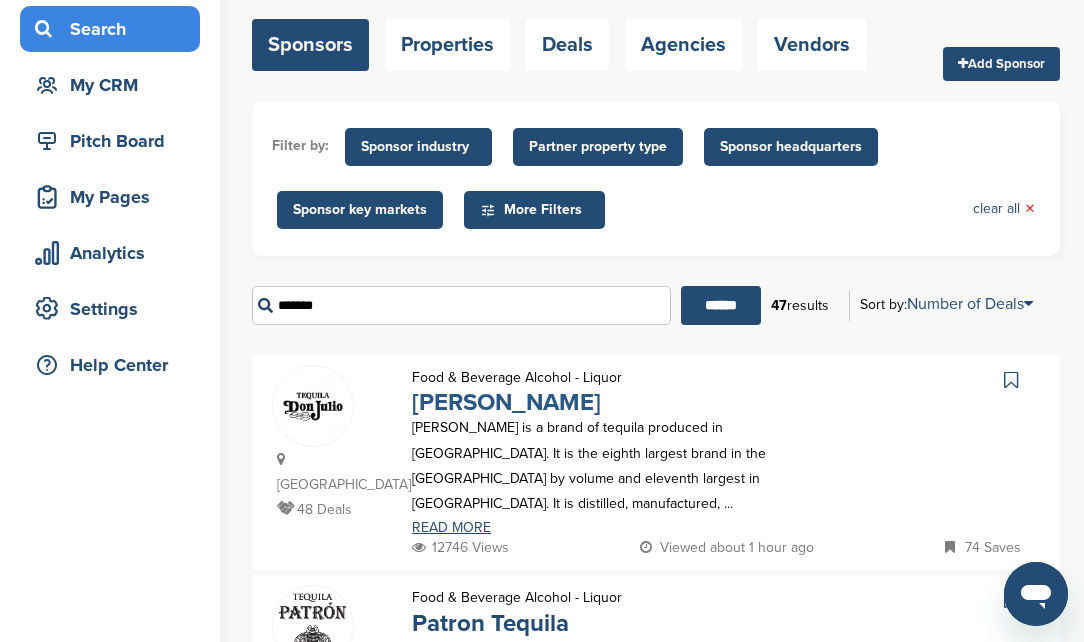 click on "Don Julio Tequila" at bounding box center [506, 402] 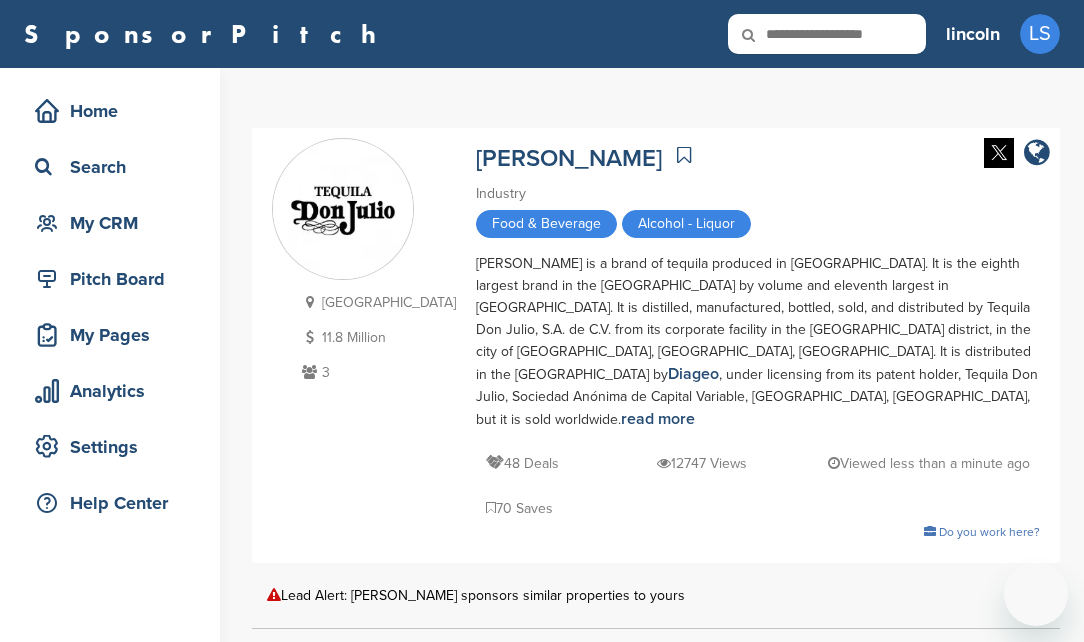 scroll, scrollTop: 0, scrollLeft: 0, axis: both 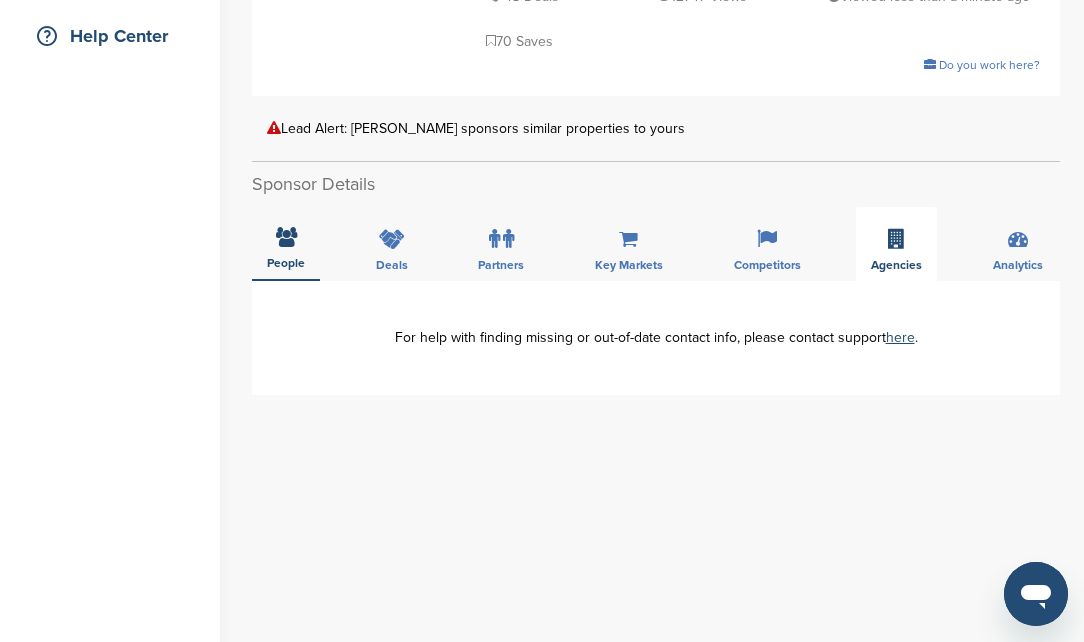 click at bounding box center [896, 239] 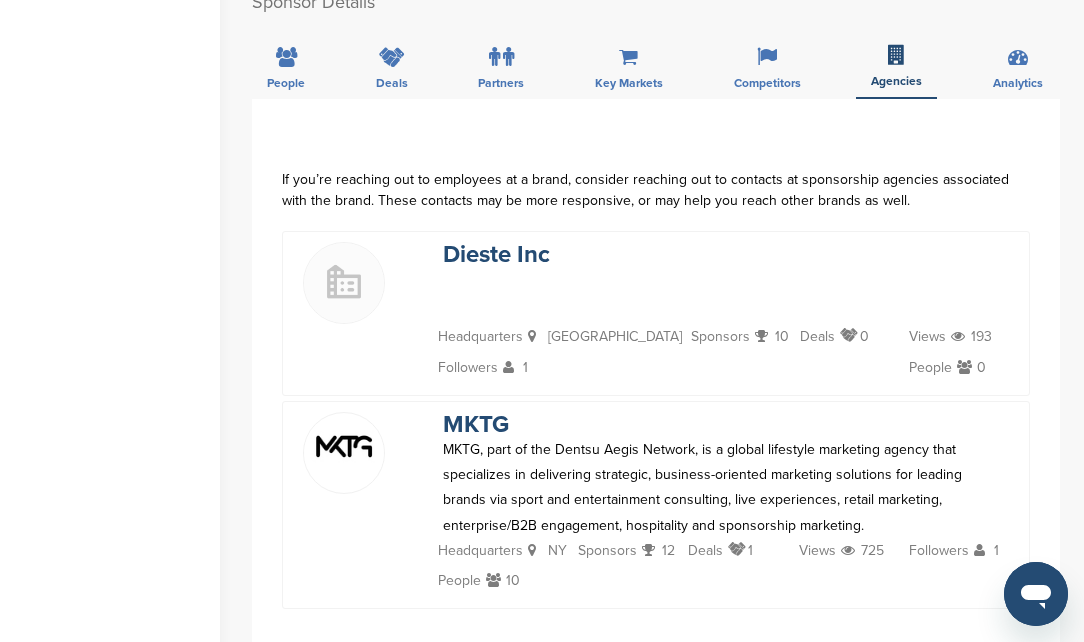 scroll, scrollTop: 671, scrollLeft: 0, axis: vertical 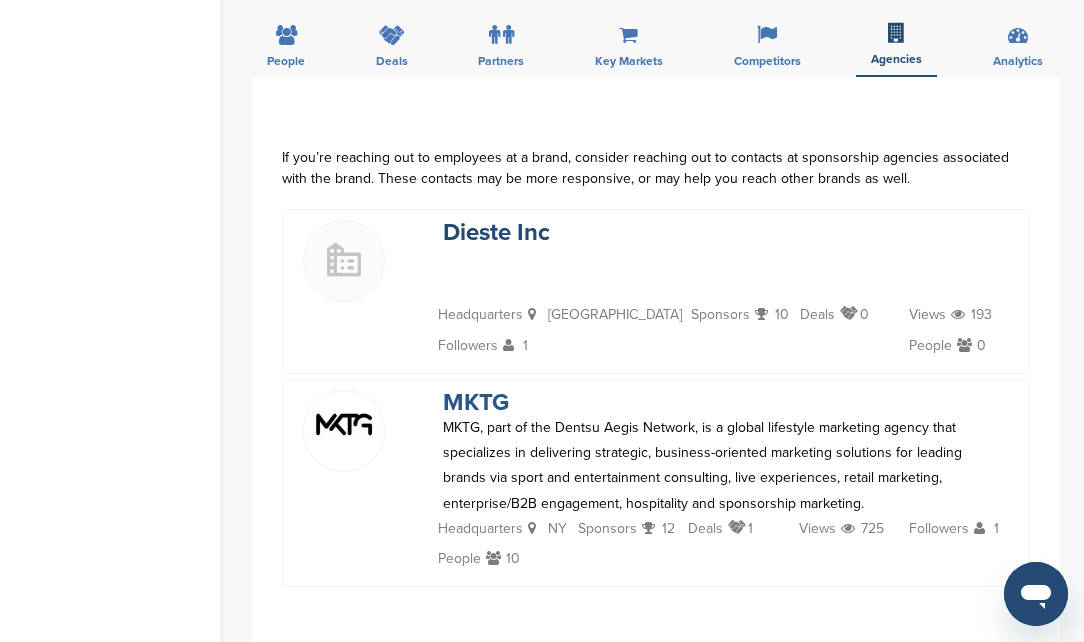 click on "MKTG" at bounding box center (476, 402) 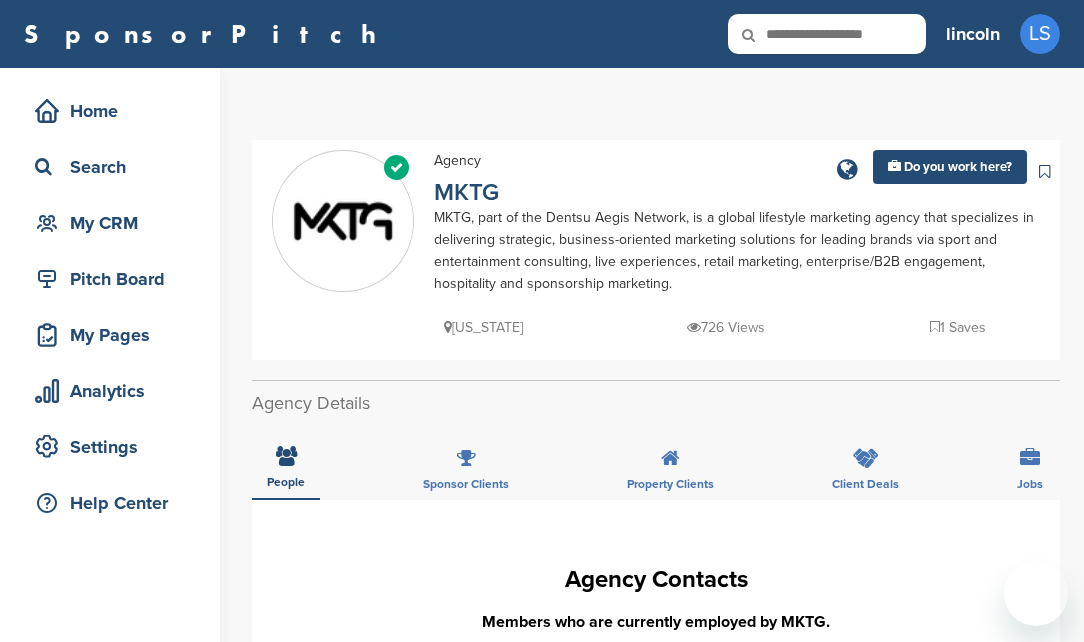 scroll, scrollTop: 0, scrollLeft: 0, axis: both 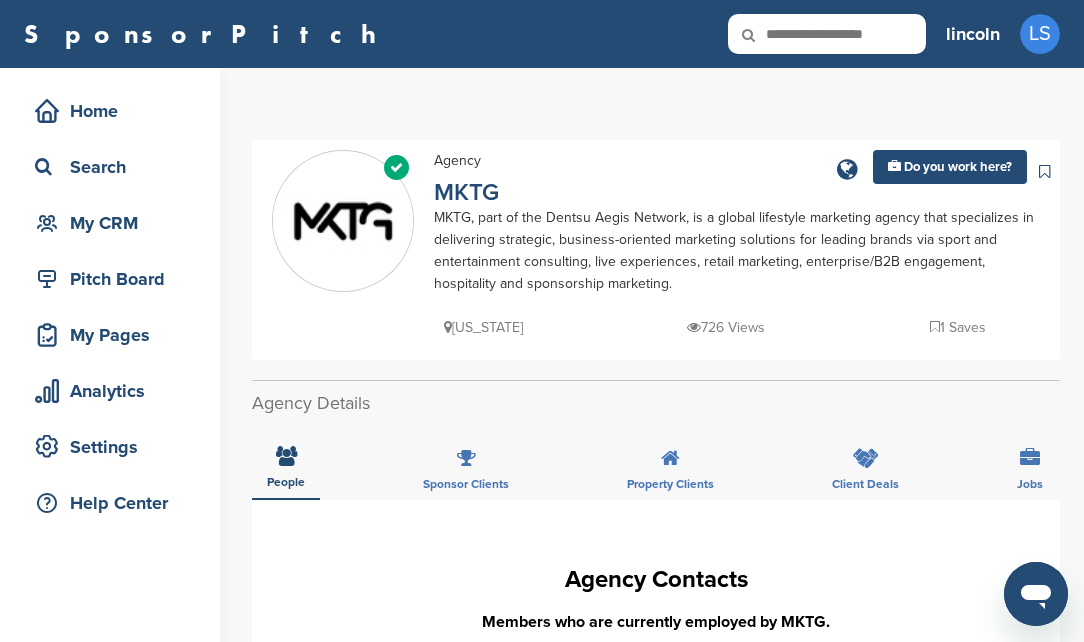 click at bounding box center [762, 35] 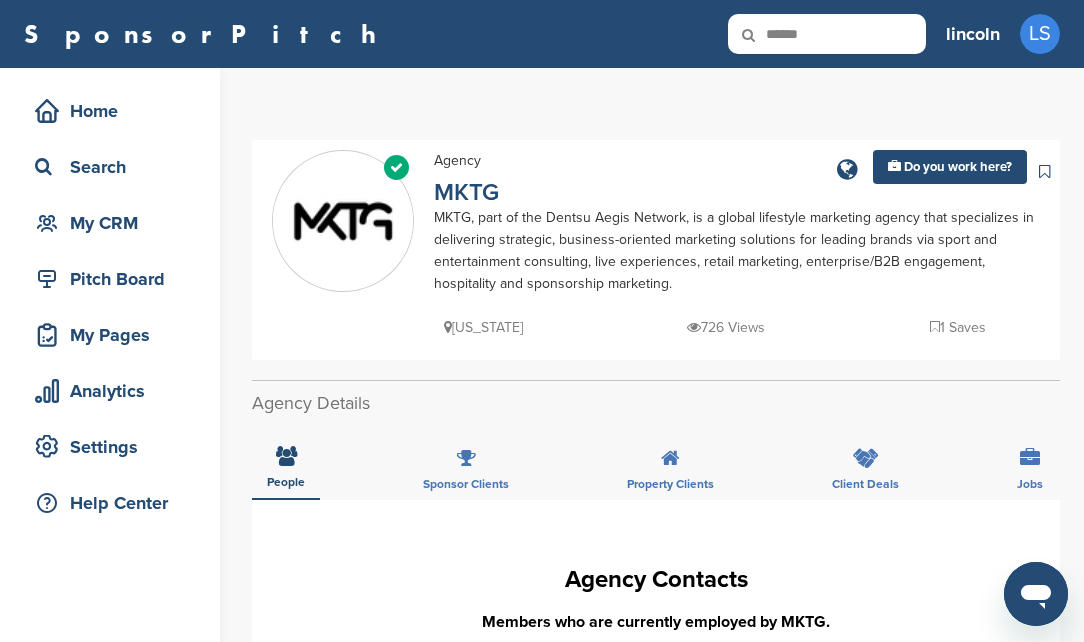 type on "******" 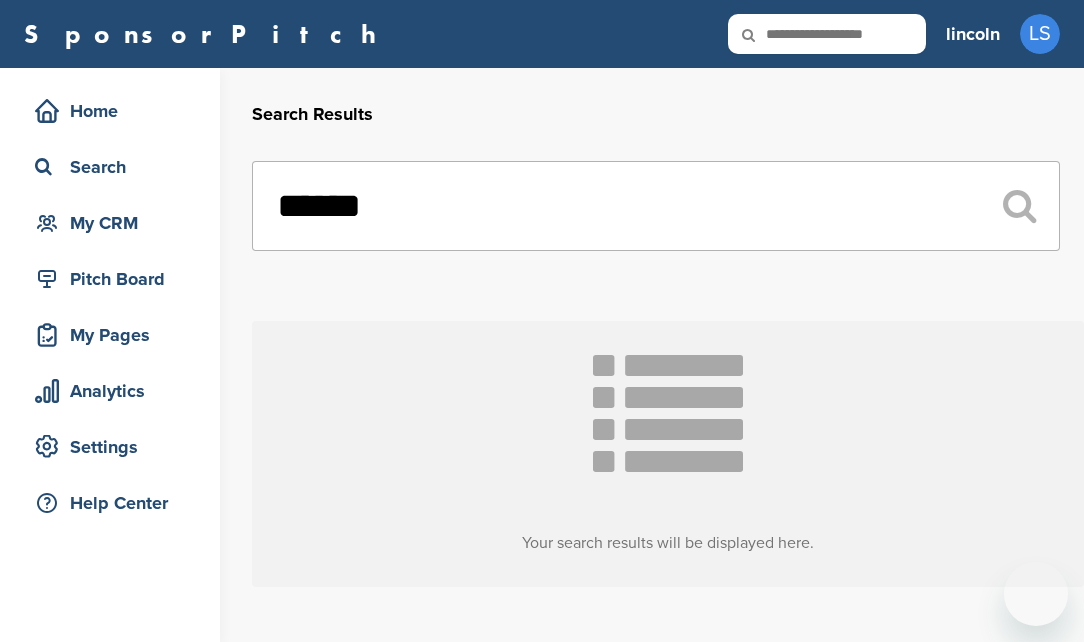 scroll, scrollTop: 0, scrollLeft: 0, axis: both 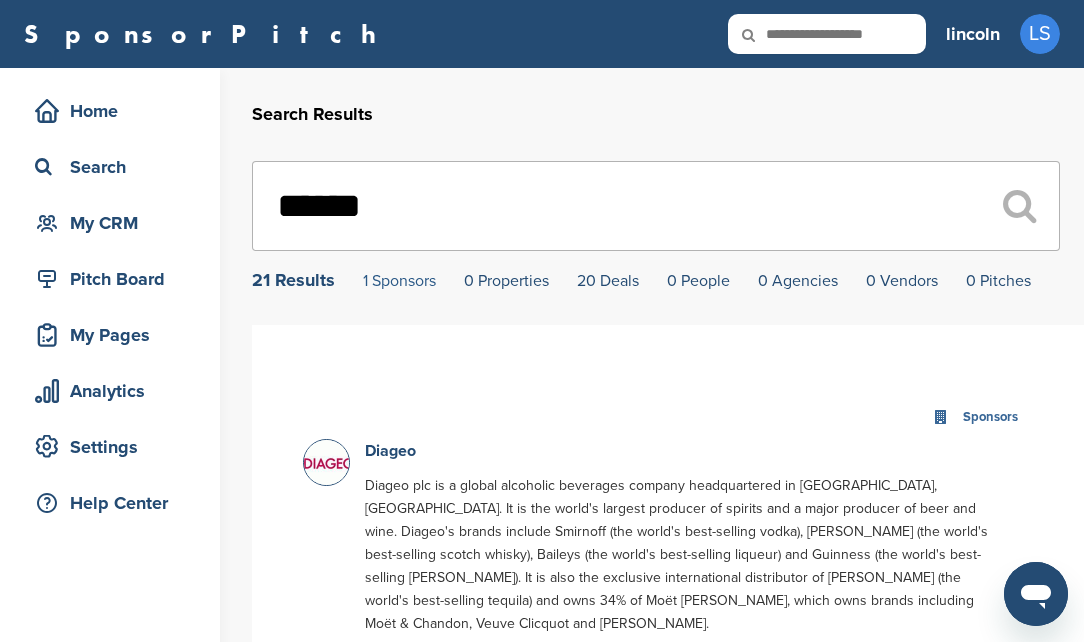 click on "1 Sponsors" at bounding box center (399, 281) 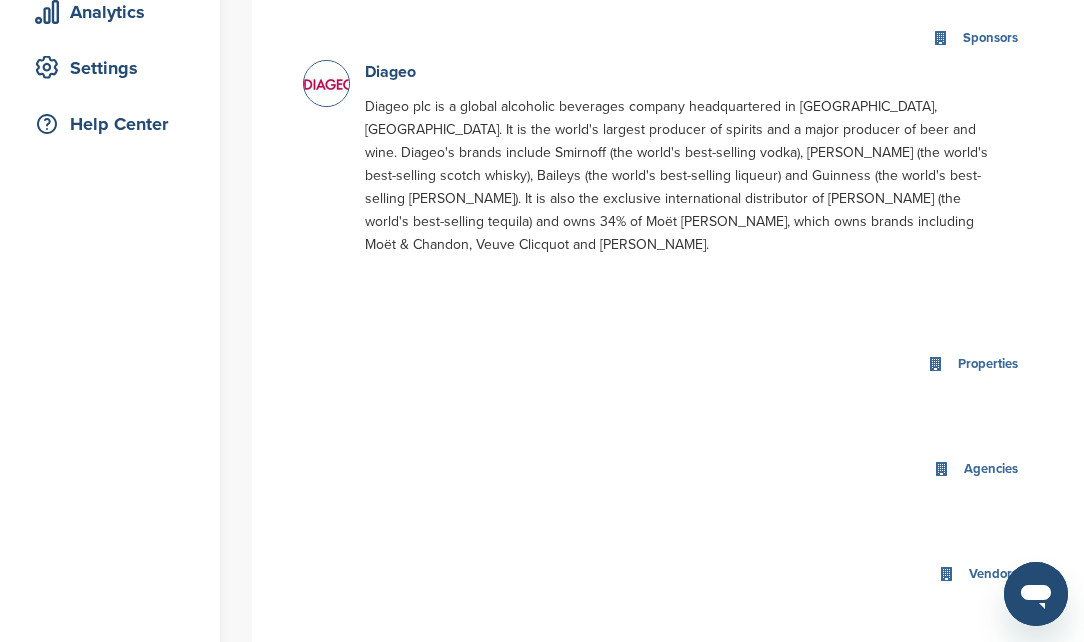 scroll, scrollTop: 0, scrollLeft: 0, axis: both 